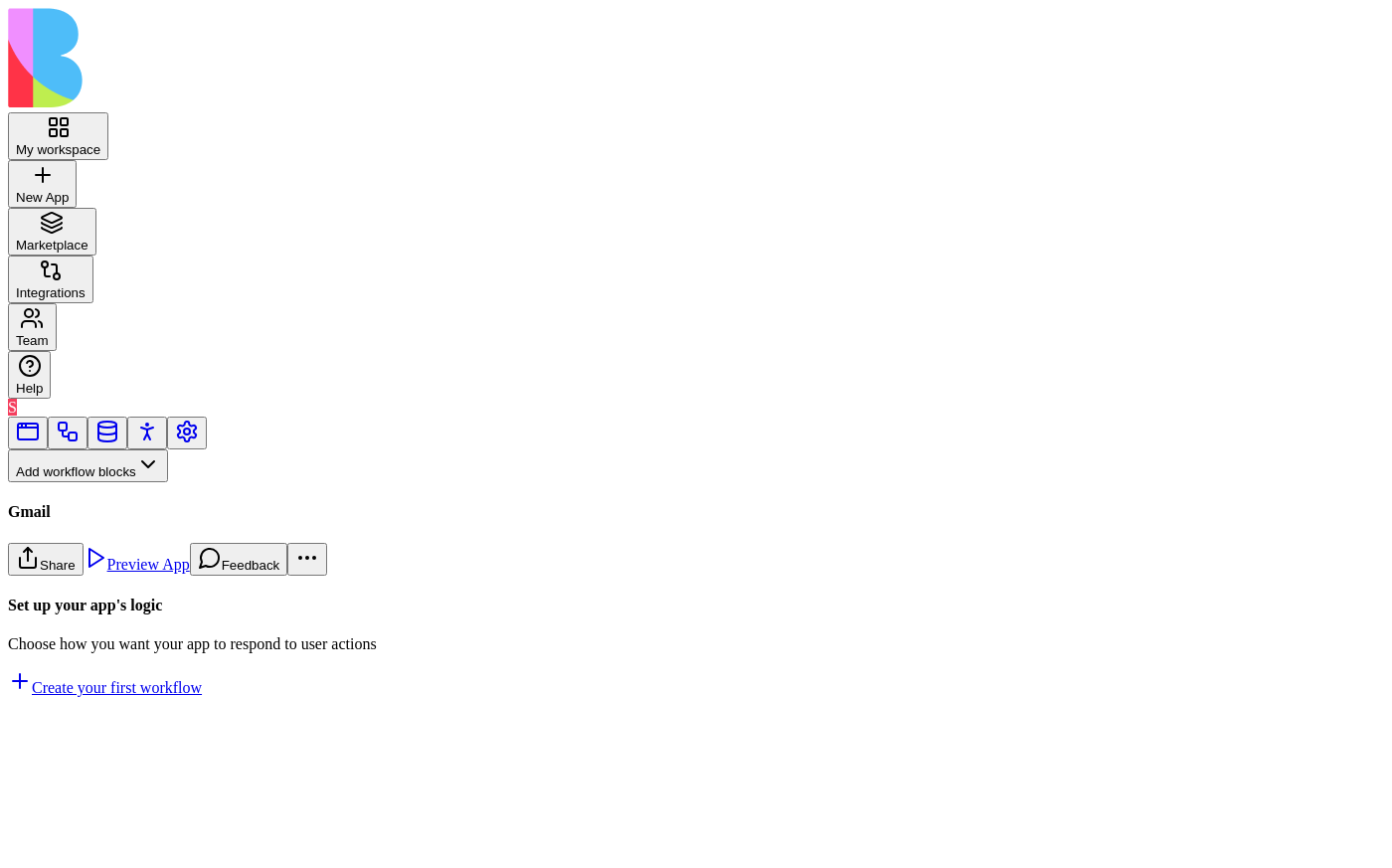 scroll, scrollTop: 0, scrollLeft: 0, axis: both 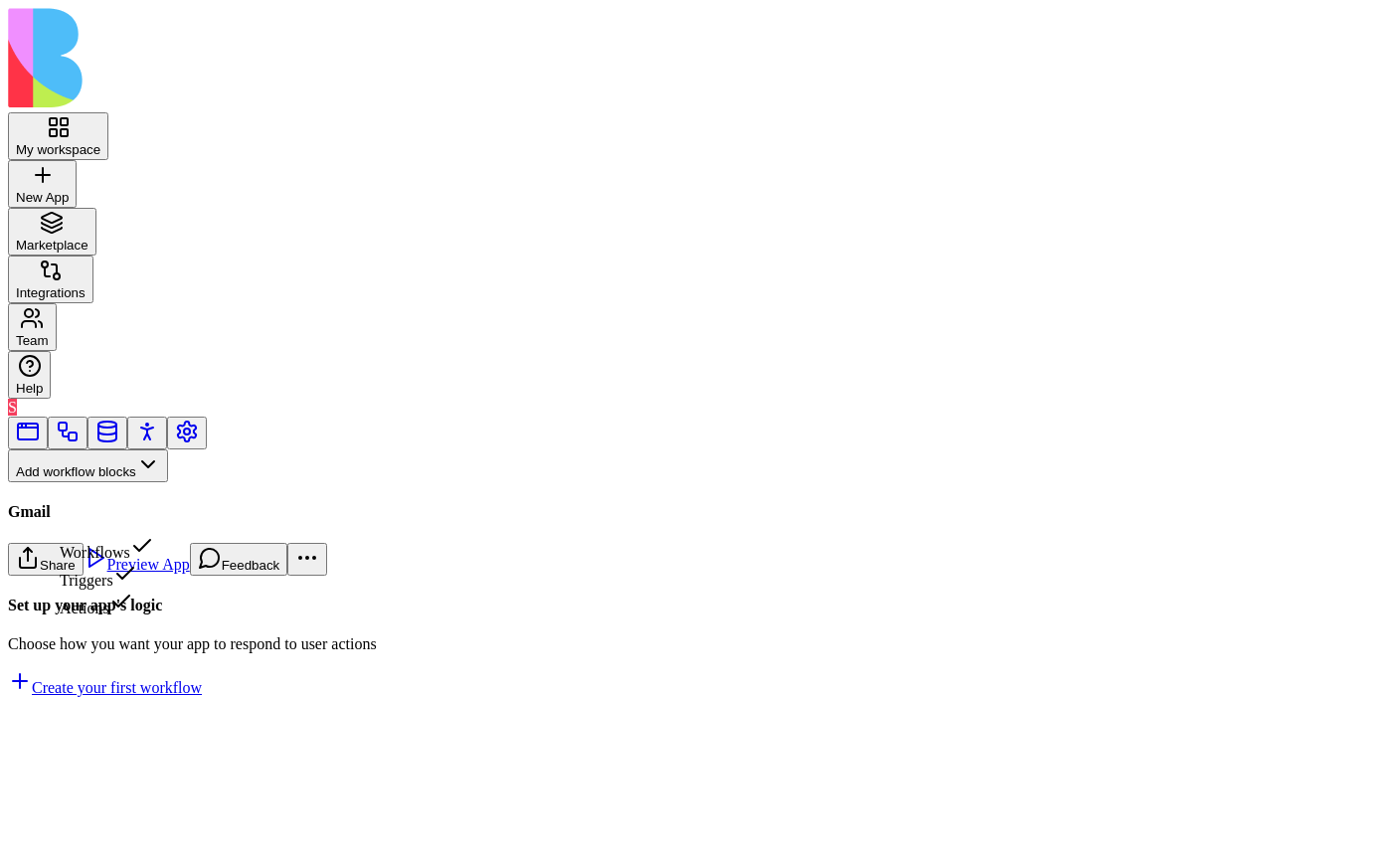 click on "Triggers" at bounding box center [106, 576] 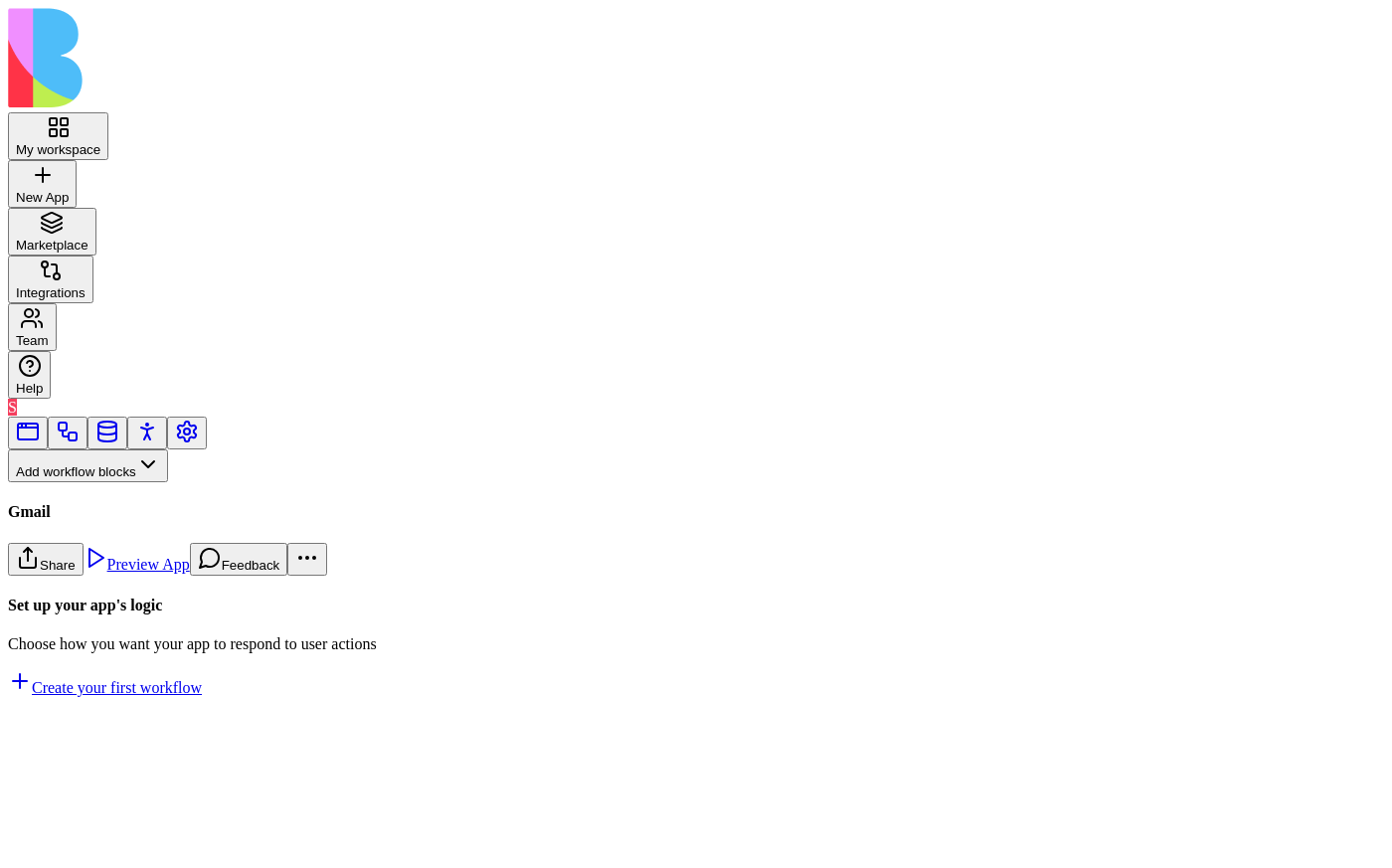 click on "NewGmailReceived" at bounding box center (132, 590) 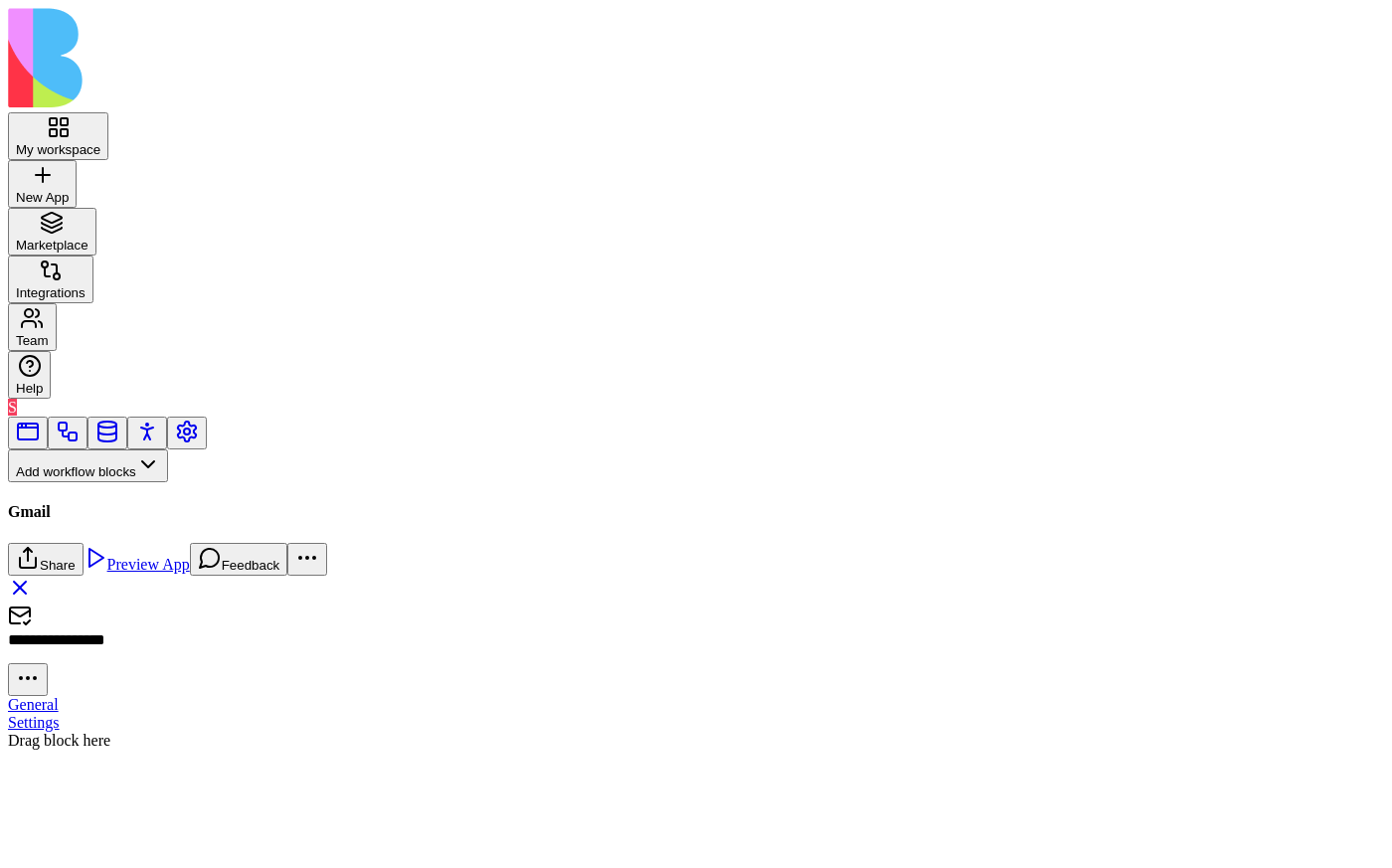 click on "My workspace New App
To pick up a draggable item, press the space bar.
While dragging, use the arrow keys to move the item.
Press space again to drop the item in its new position, or press escape to cancel.
Marketplace Integrations Team Help S Add workflow blocks Blocks App Builder Create App Create Block CreateTableColumns CreateBlocksCodePage DescribeBlock DescribeApp UpdateBlock CompileApp GetAppTypesCode CreateBlocksTable GenerateAppCode CreateBlocksPages CreateTables UpdateApp GenerateAppCoverImage IsNewApp DeletePage UpdatePage GetAppIntegrations ImplementApp EditTableColumns CreateRoles CreateActions CreateWorkflows EditTables Gmail Send Email GetEmail CreateDraft CreateReplyDraft GmailAction NewGmailReceived Inputs Button Text Field URL Field Email Field Password Field Long Text Field JSON Field Checkbox Date Field Number Field Icon Field List Field Image Upload Field Single Select Field Multiple Select Field Block Picker Dynamic Object Field Multiple Block Picker Form Item Picker Icon" at bounding box center [696, 379] 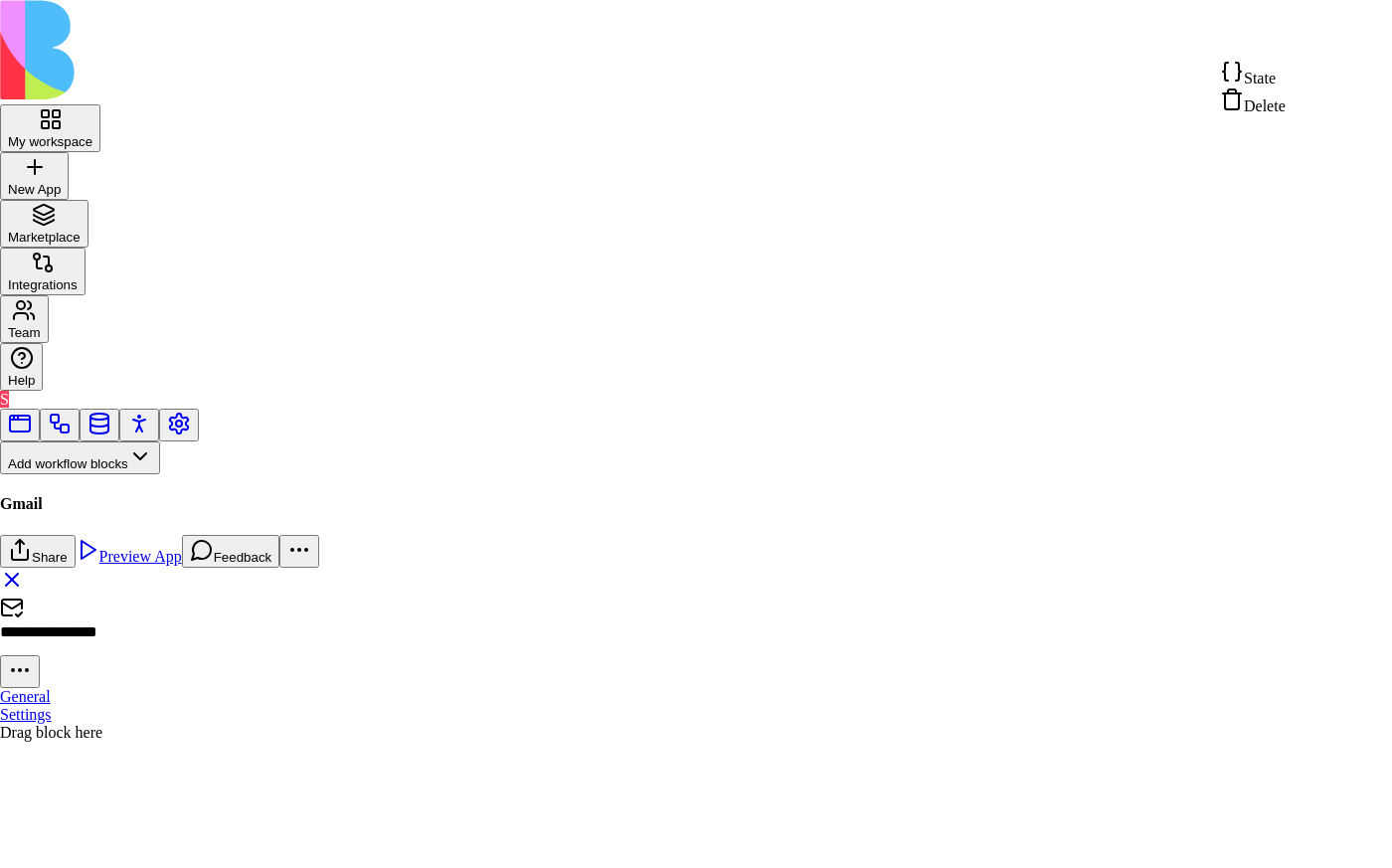 click on "State" at bounding box center [1260, 78] 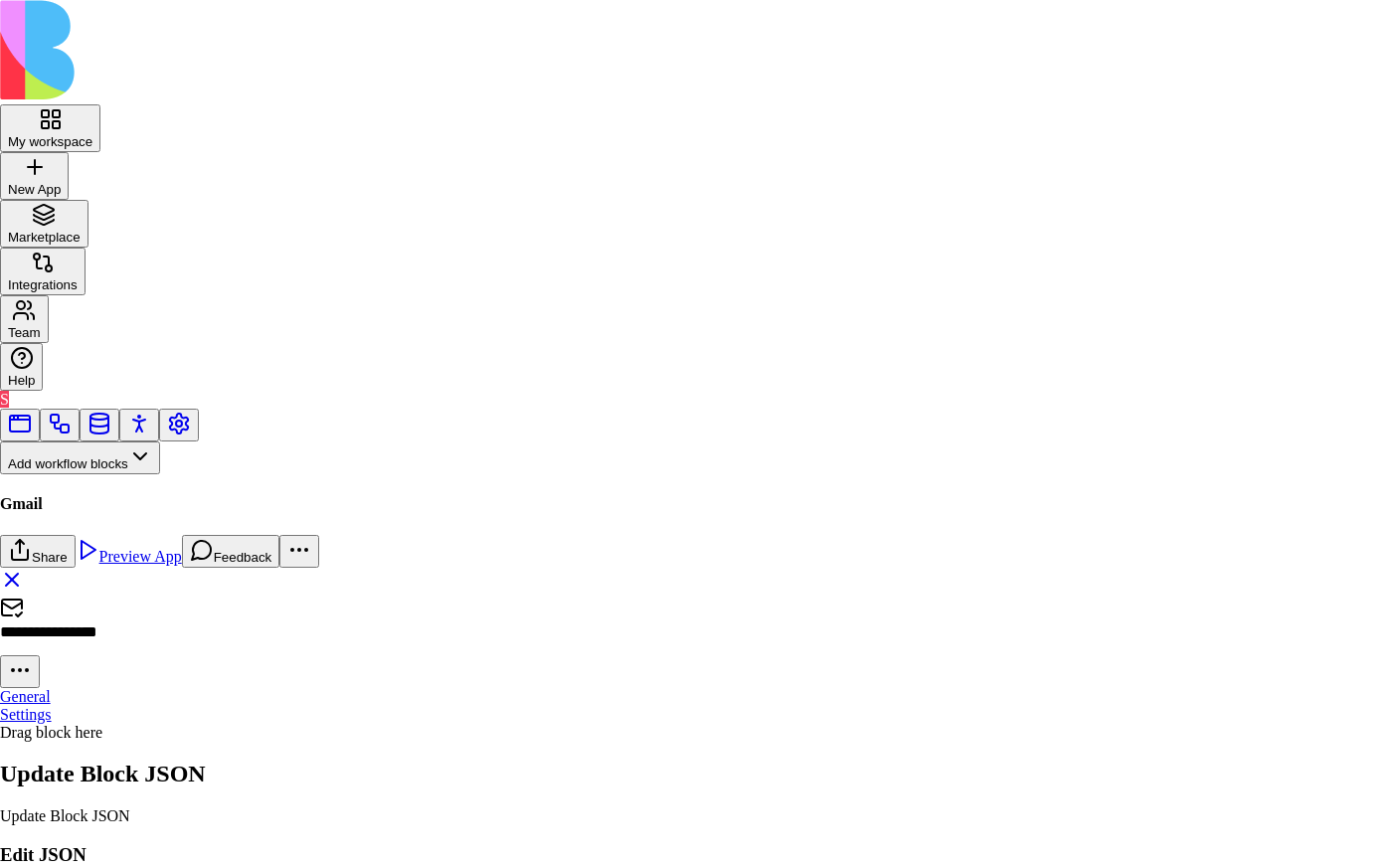 click on "Close" at bounding box center [25, 1279] 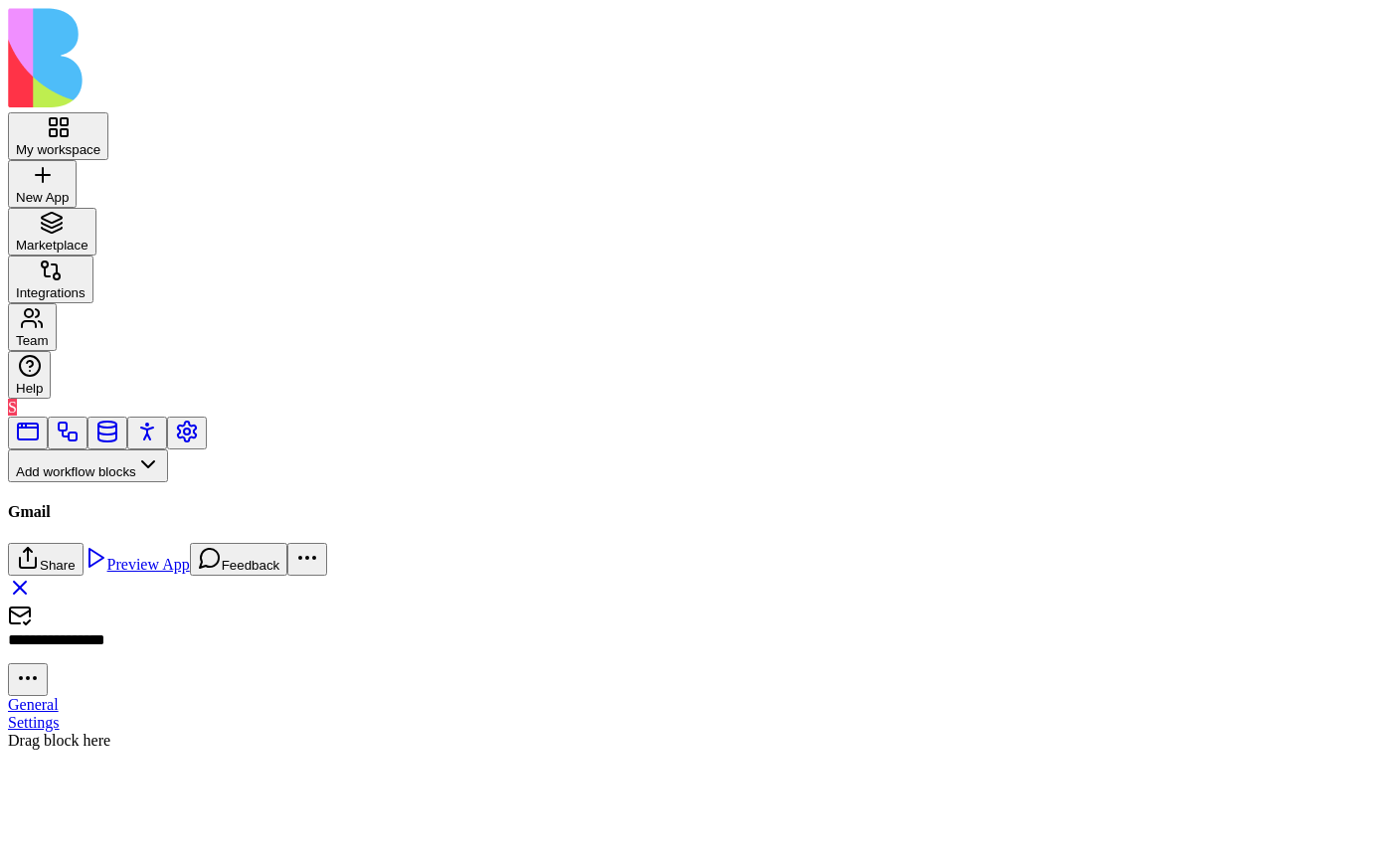 click on "My workspace New App
To pick up a draggable item, press the space bar.
While dragging, use the arrow keys to move the item.
Press space again to drop the item in its new position, or press escape to cancel.
Marketplace Integrations Team Help S Add workflow blocks Blocks App Builder Create App Create Block CreateTableColumns CreateBlocksCodePage DescribeBlock DescribeApp UpdateBlock CompileApp GetAppTypesCode CreateBlocksTable GenerateAppCode CreateBlocksPages CreateTables UpdateApp GenerateAppCoverImage IsNewApp DeletePage UpdatePage GetAppIntegrations ImplementApp EditTableColumns CreateRoles CreateActions CreateWorkflows EditTables Gmail Send Email GetEmail CreateDraft CreateReplyDraft GmailAction NewGmailReceived Inputs Button Text Field URL Field Email Field Password Field Long Text Field JSON Field Checkbox Date Field Number Field Icon Field List Field Image Upload Field Single Select Field Multiple Select Field Block Picker Dynamic Object Field Multiple Block Picker Form Item Picker Icon" at bounding box center [696, 379] 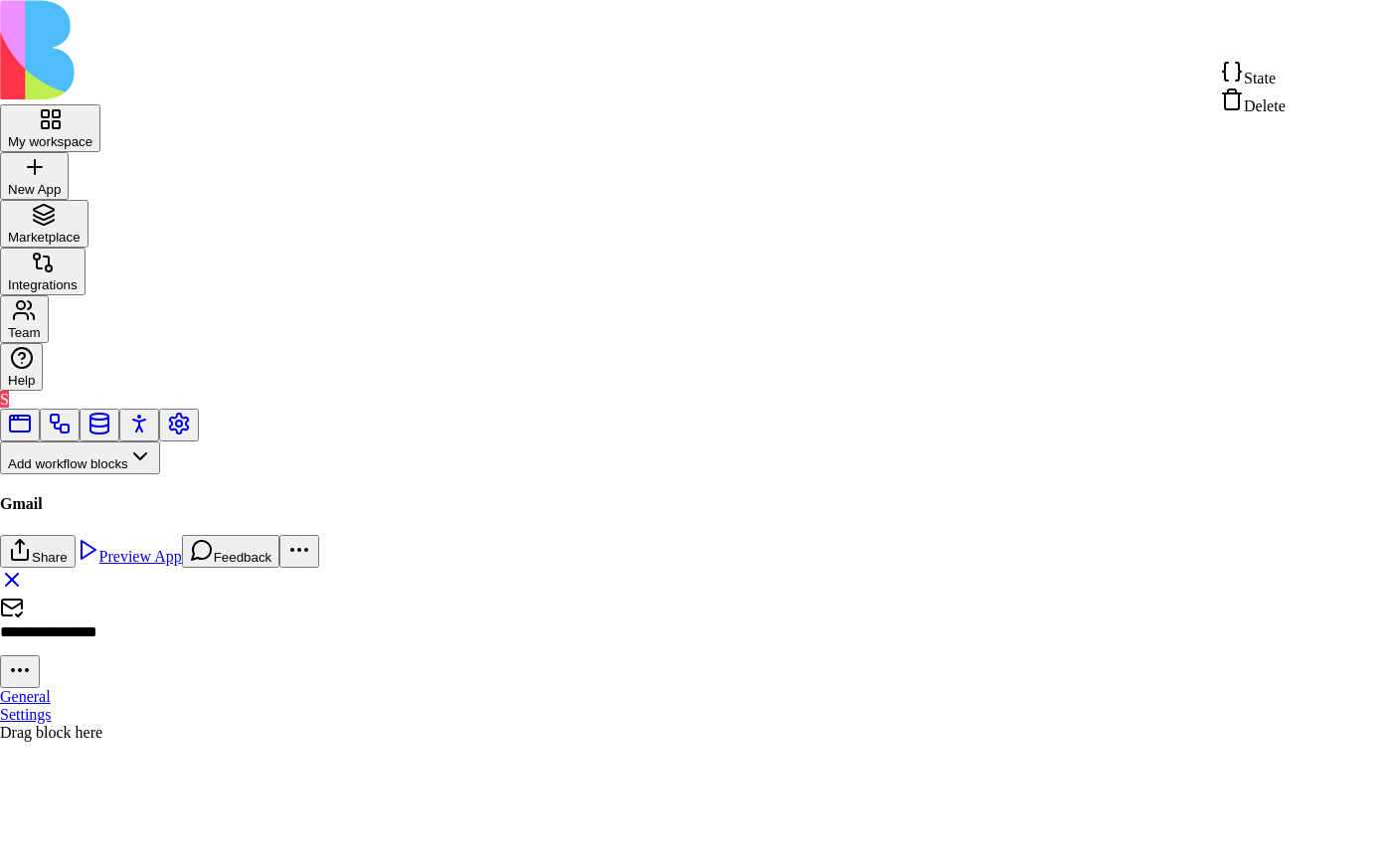 click on "State" at bounding box center (1253, 74) 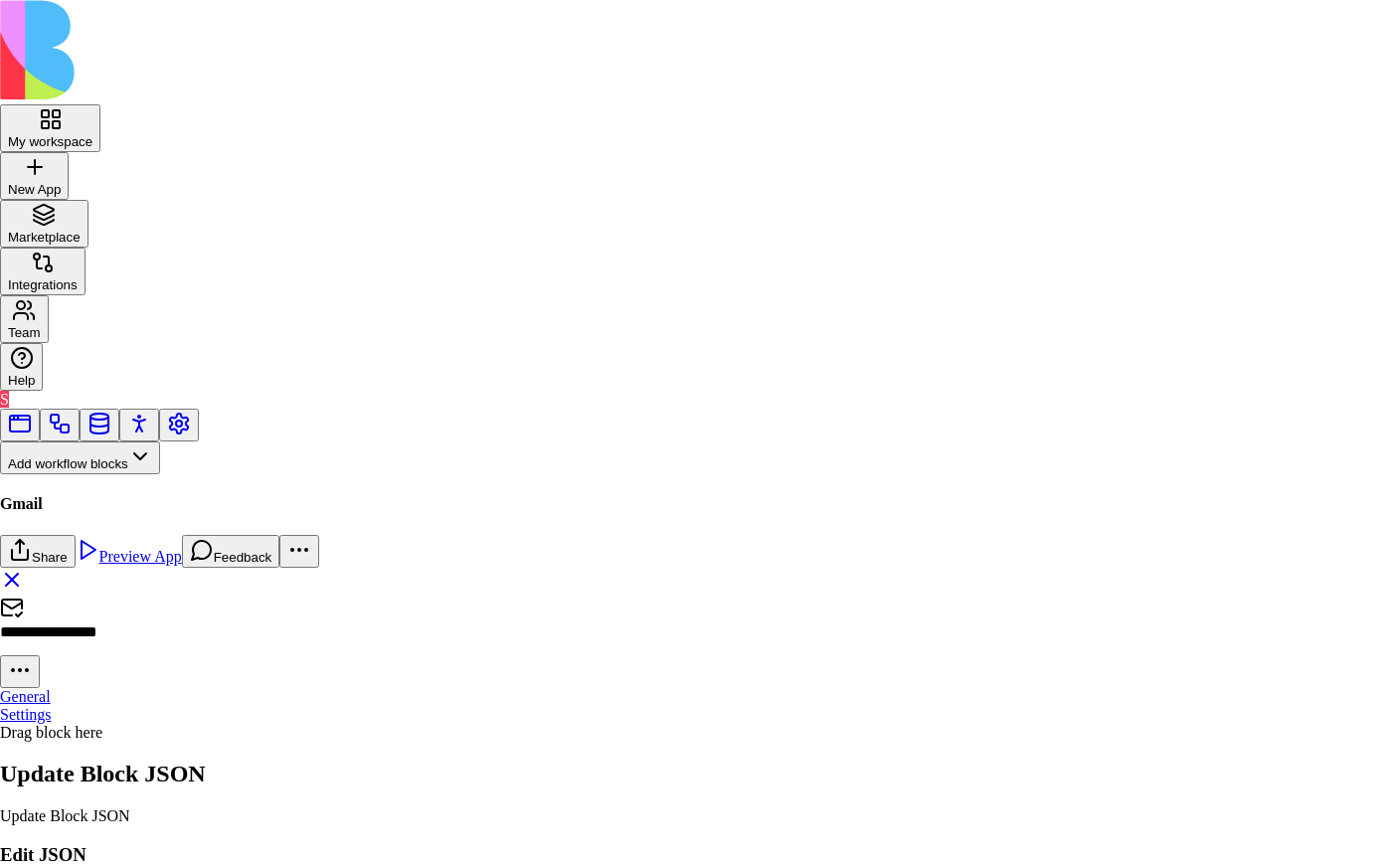 click on "]        }      }    } ,    "data" :  {      "title" :  "NewGmailReceived" ,      "iconName" :  "mail-check" ,      "publish" :  "public" ,      "url" :  "{{actions}}/actions/triggers/external-events" ,      "exposedToAiCode" :  true ,      "triggerData" :  {        "integration" :  "gmail" ,        "event" :  "GMAIL_NEW_GMAIL_MESSAGE"      }    } ,    "state" :  "active" ,    "updatedAt" :  "2025-07-13T09:46:58.976Z" }" at bounding box center [353, 1040] 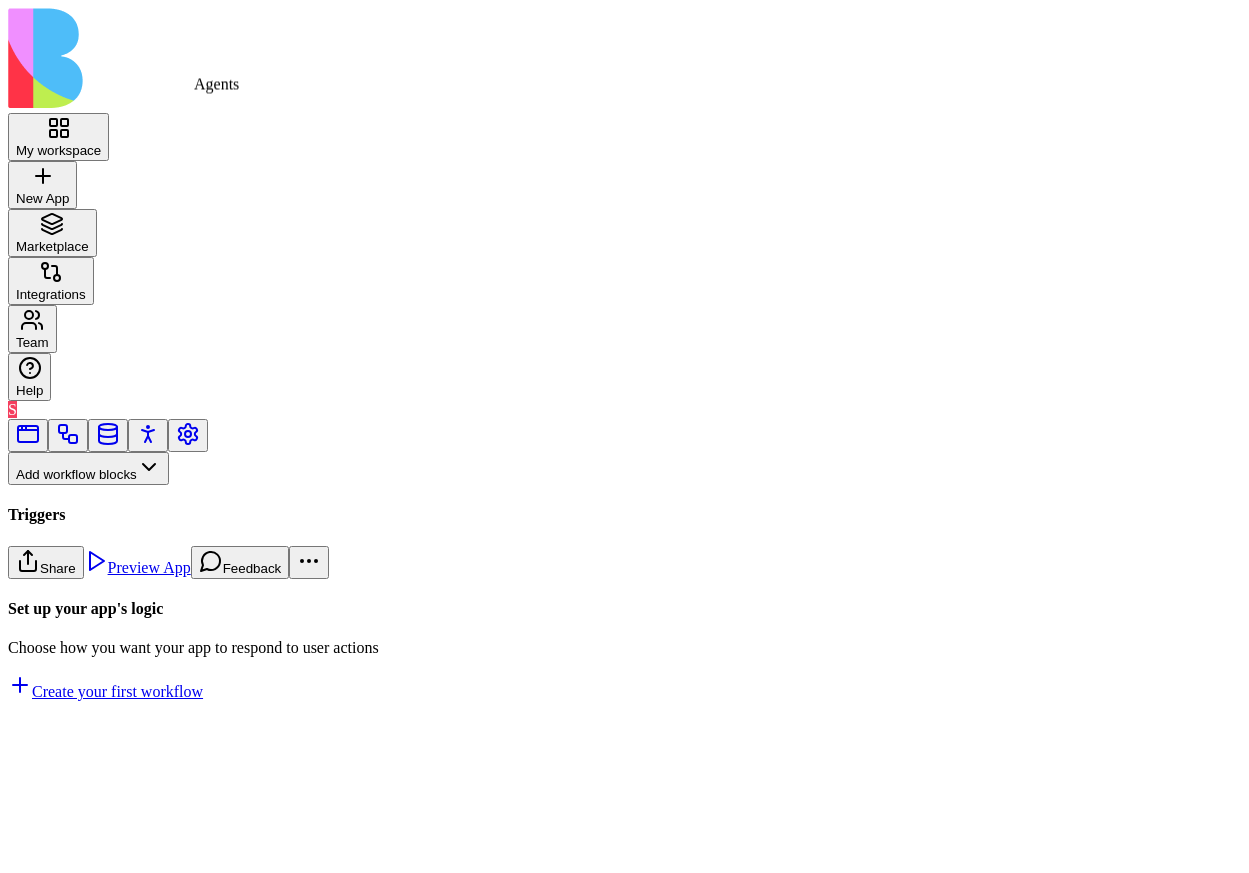scroll, scrollTop: 0, scrollLeft: 0, axis: both 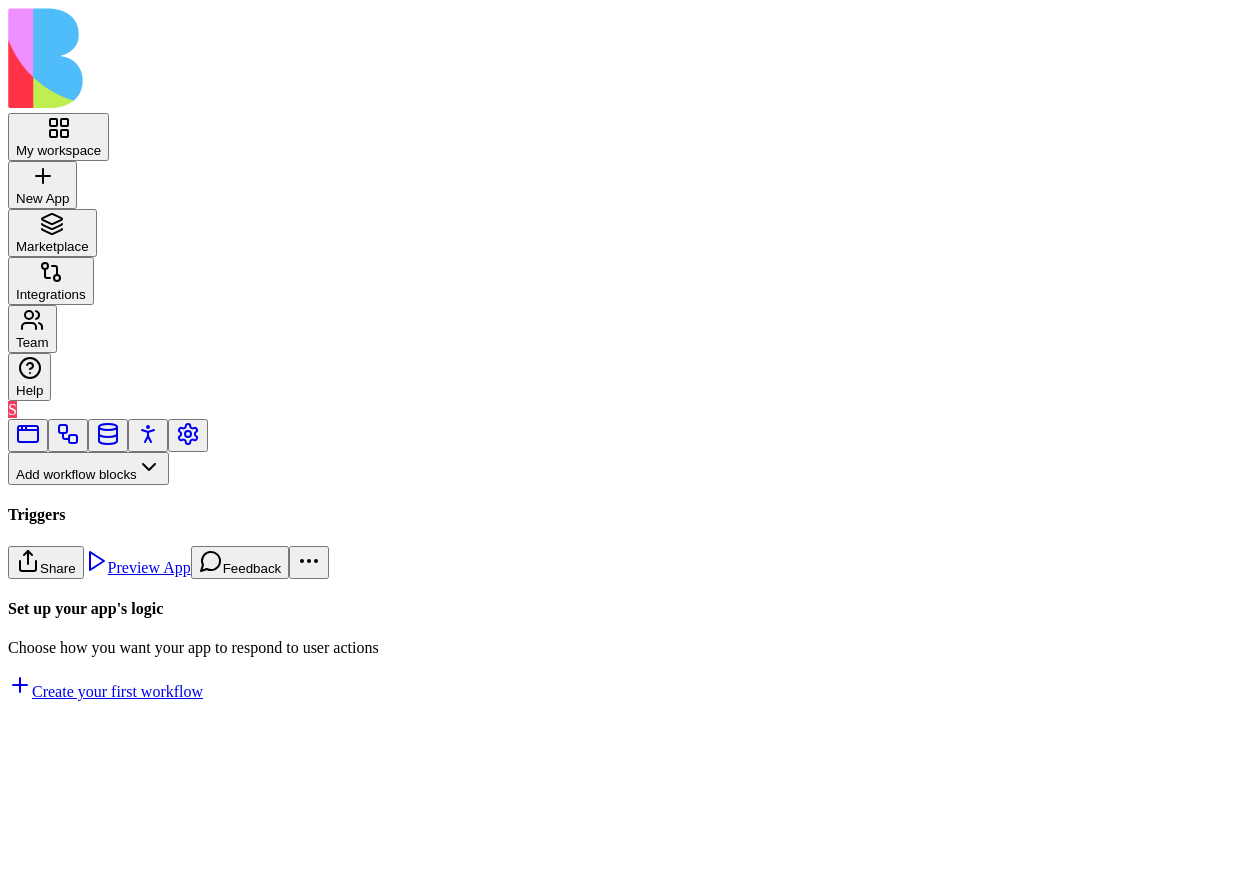 click on "Workflows" at bounding box center [58, 501] 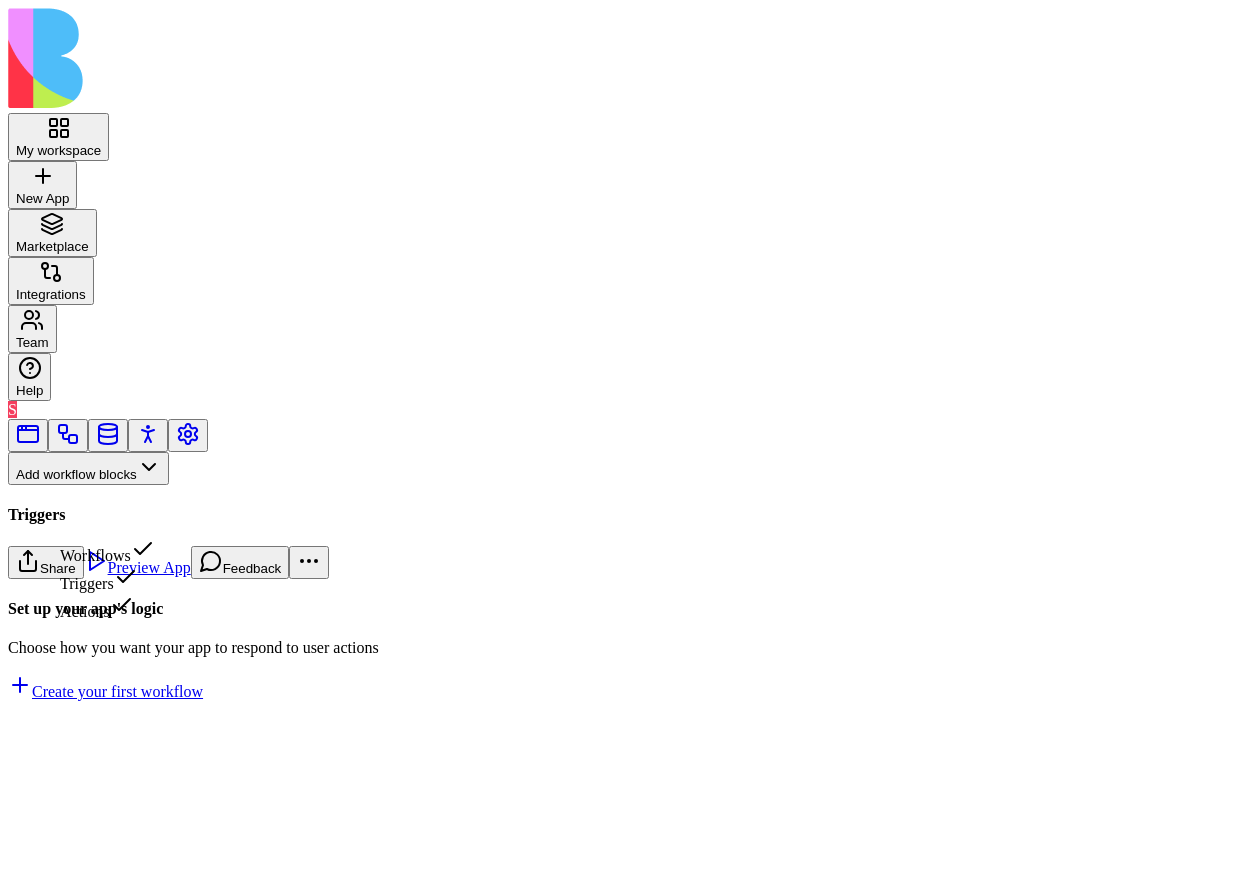 click on "Triggers" at bounding box center (107, 579) 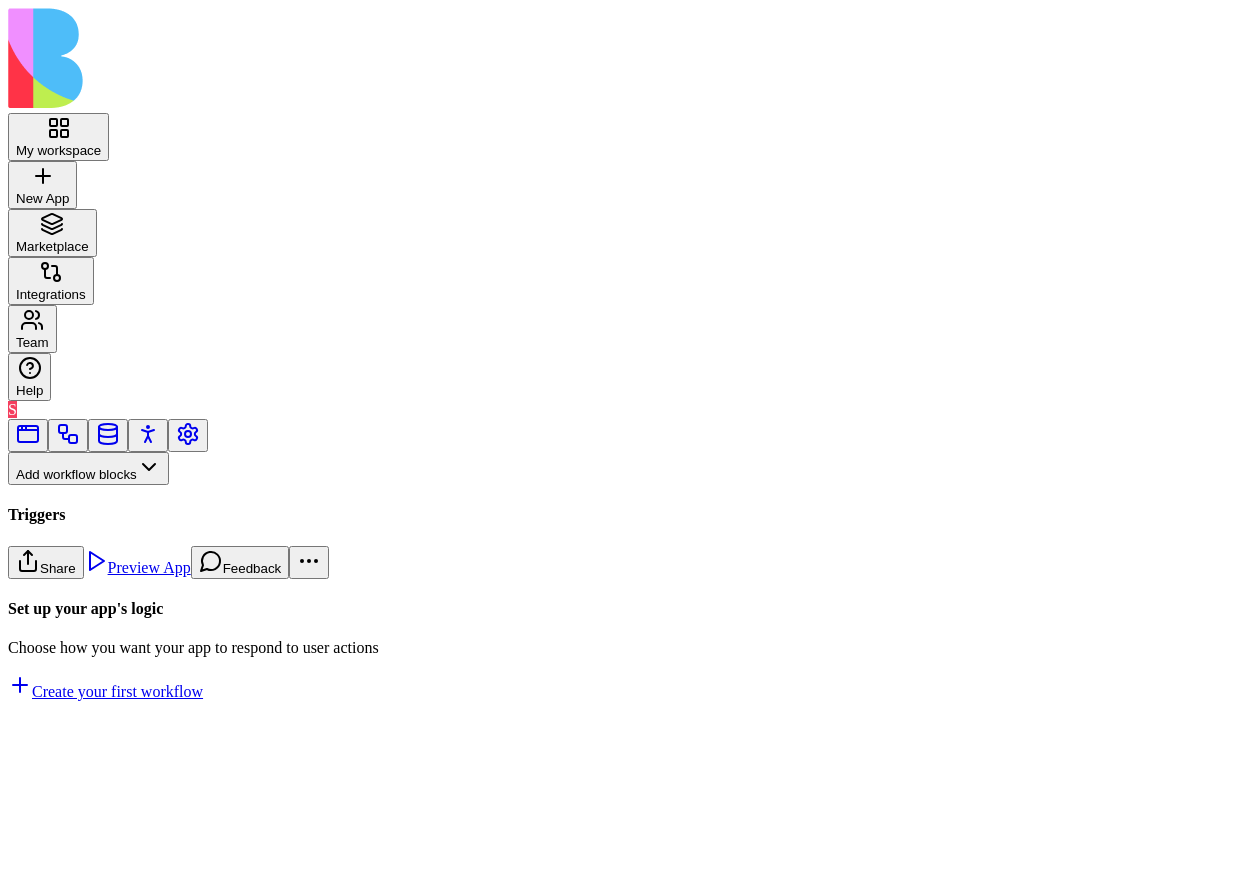 click on "DataEvent" at bounding box center (133, 845) 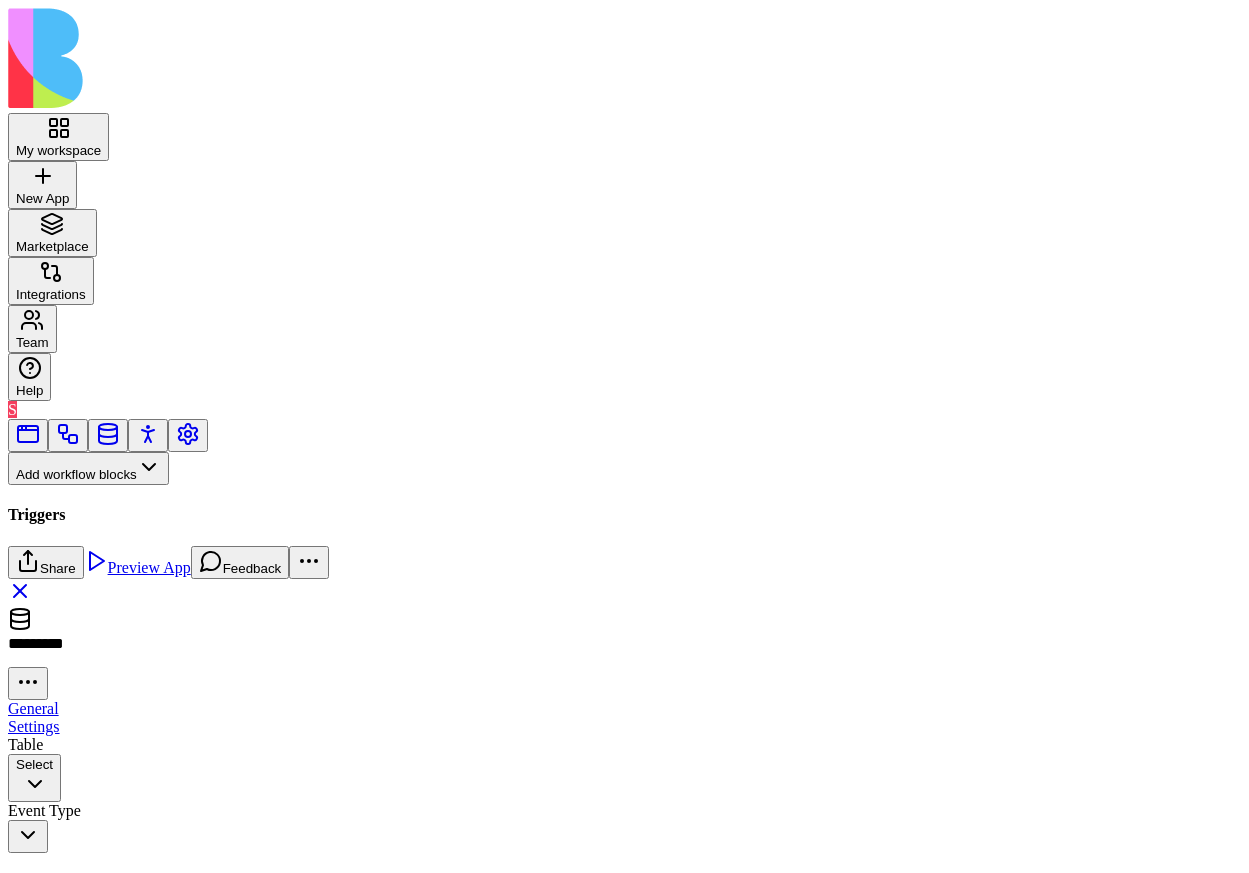click on "General" at bounding box center [33, 708] 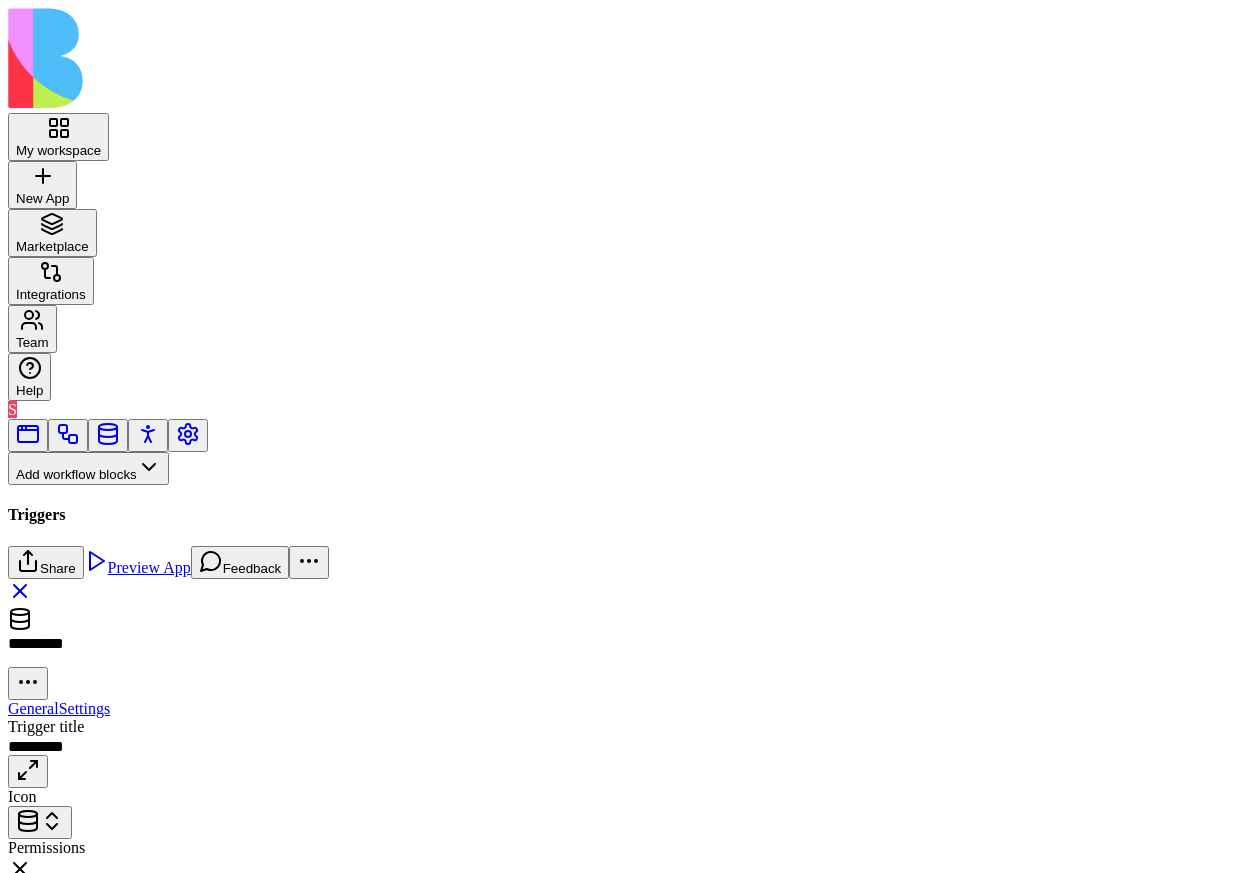 click on "My workspace New App
To pick up a draggable item, press the space bar.
While dragging, use the arrow keys to move the item.
Press space again to drop the item in its new position, or press escape to cancel.
Marketplace Integrations Team Help S Add workflow blocks Blocks App Builder Create App Create Block CreateTableColumns CreateBlocksCodePage DescribeBlock DescribeApp UpdateBlock CompileApp GetAppTypesCode CreateBlocksTable GenerateAppCode CreateBlocksPages CreateTables UpdateApp GenerateAppCoverImage IsNewApp DeletePage UpdatePage GetAppIntegrations ImplementApp EditTableColumns CreateRoles CreateActions CreateWorkflows EditTables Triggers App Action Form Submitted Scheduler SchedulerTriggerEntrypointAction DataEvent ExternalEvent Inputs Button Text Field URL Field Email Field Password Field Long Text Field JSON Field Checkbox Date Field Number Field Icon Field List Field Image Upload Field Single Select Field Multiple Select Field Block Picker Dynamic Object Field Multiple Block Picker Nop" at bounding box center (624, 463) 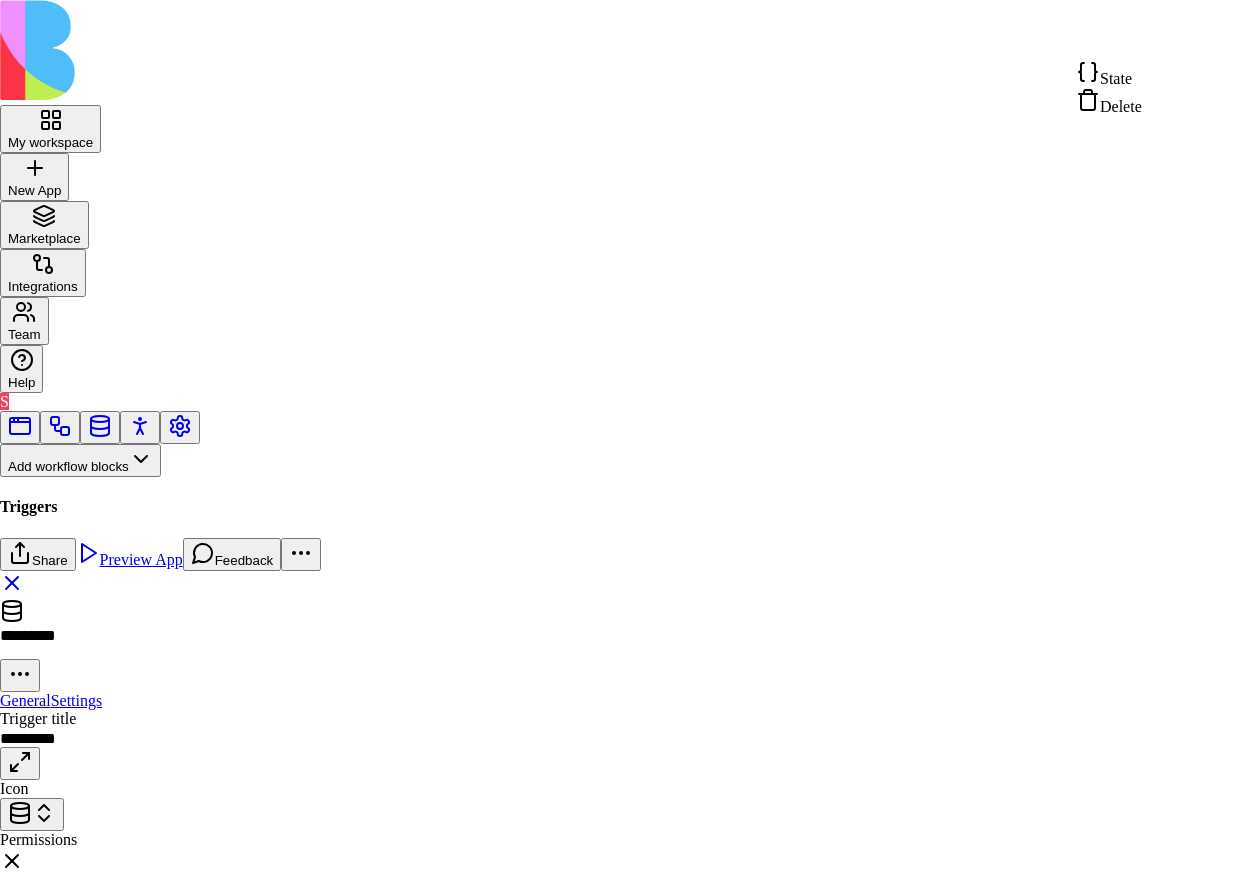 click on "State" at bounding box center [1116, 78] 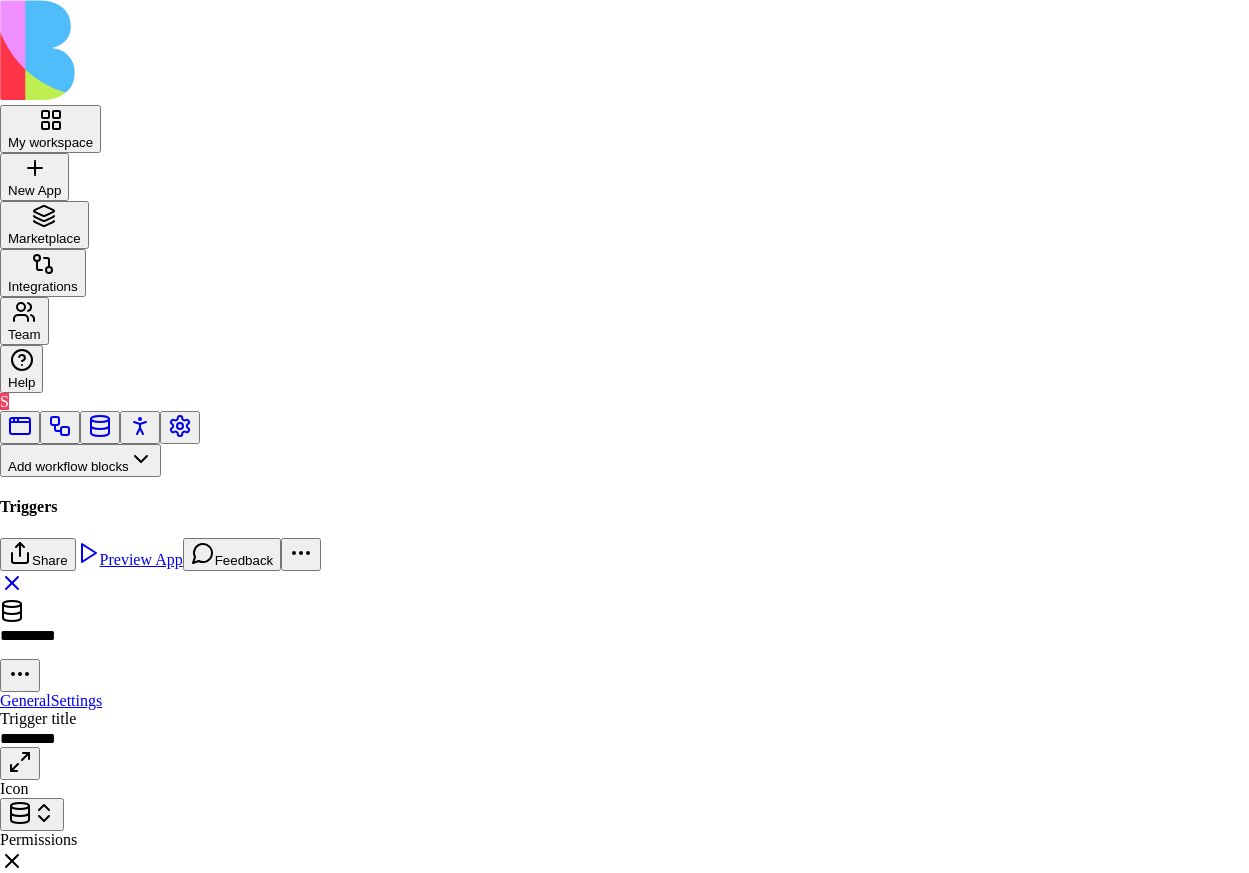click on "Close" at bounding box center [25, 1450] 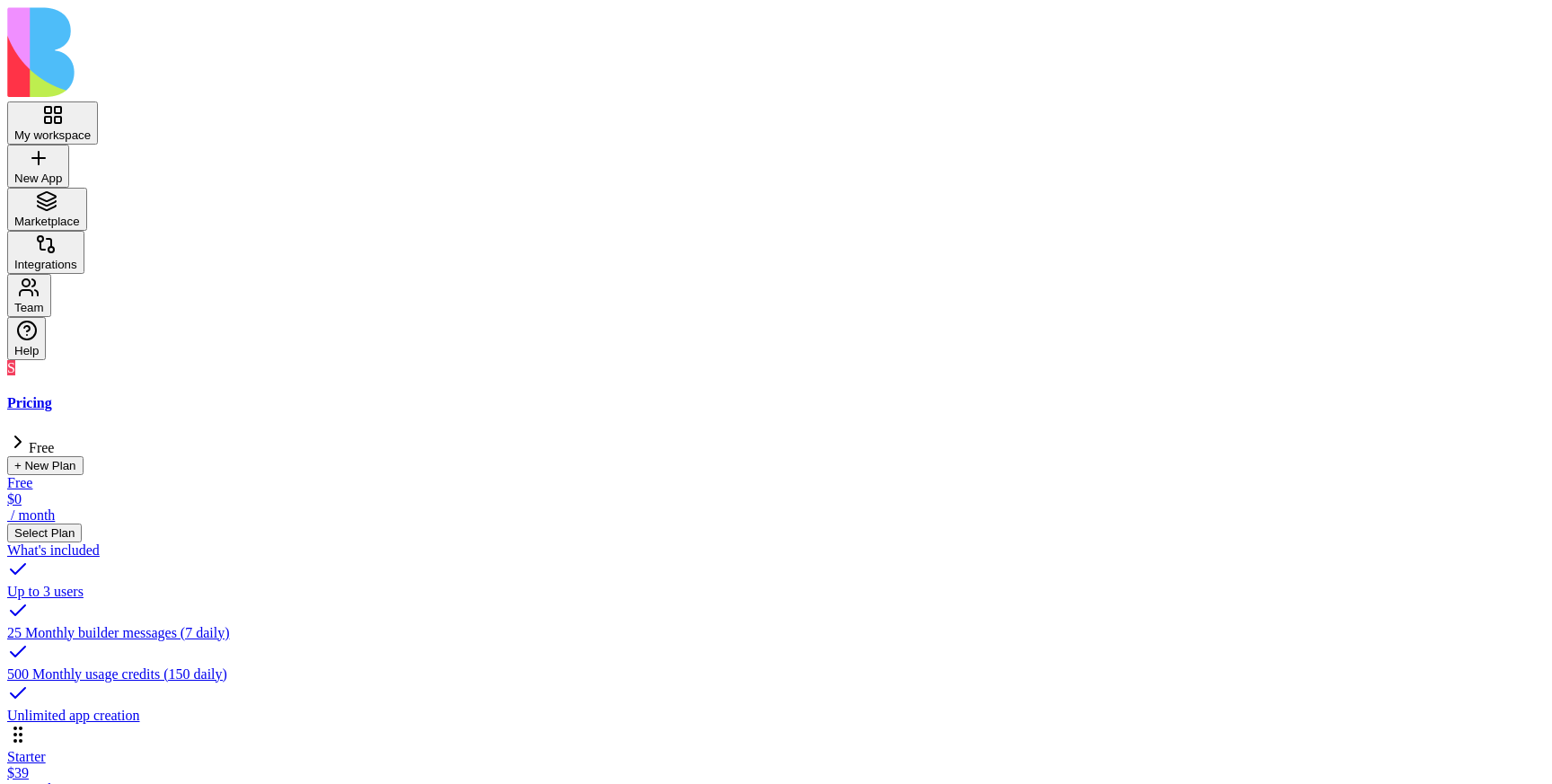 scroll, scrollTop: 0, scrollLeft: 0, axis: both 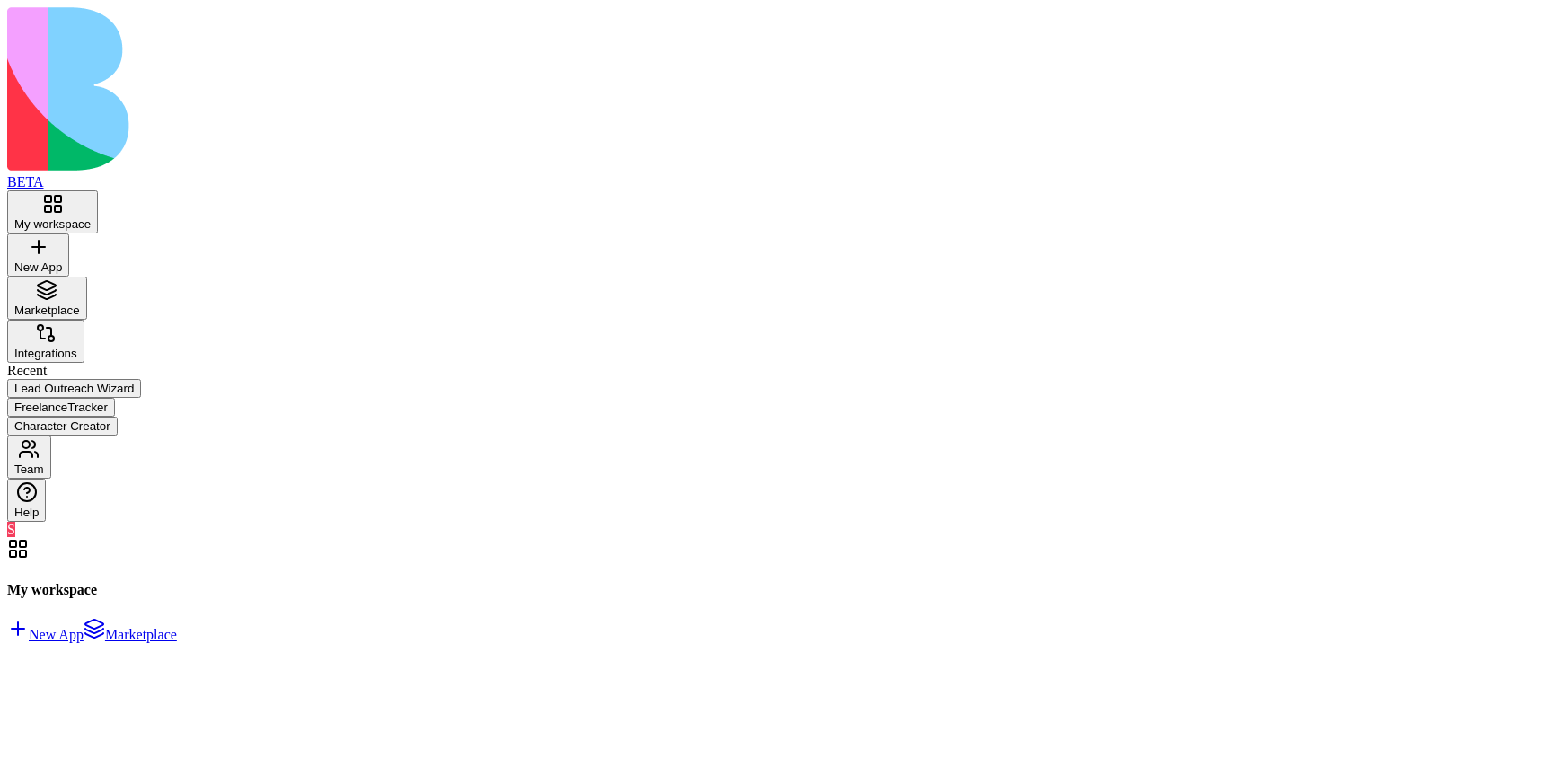 click at bounding box center [776, 59622] 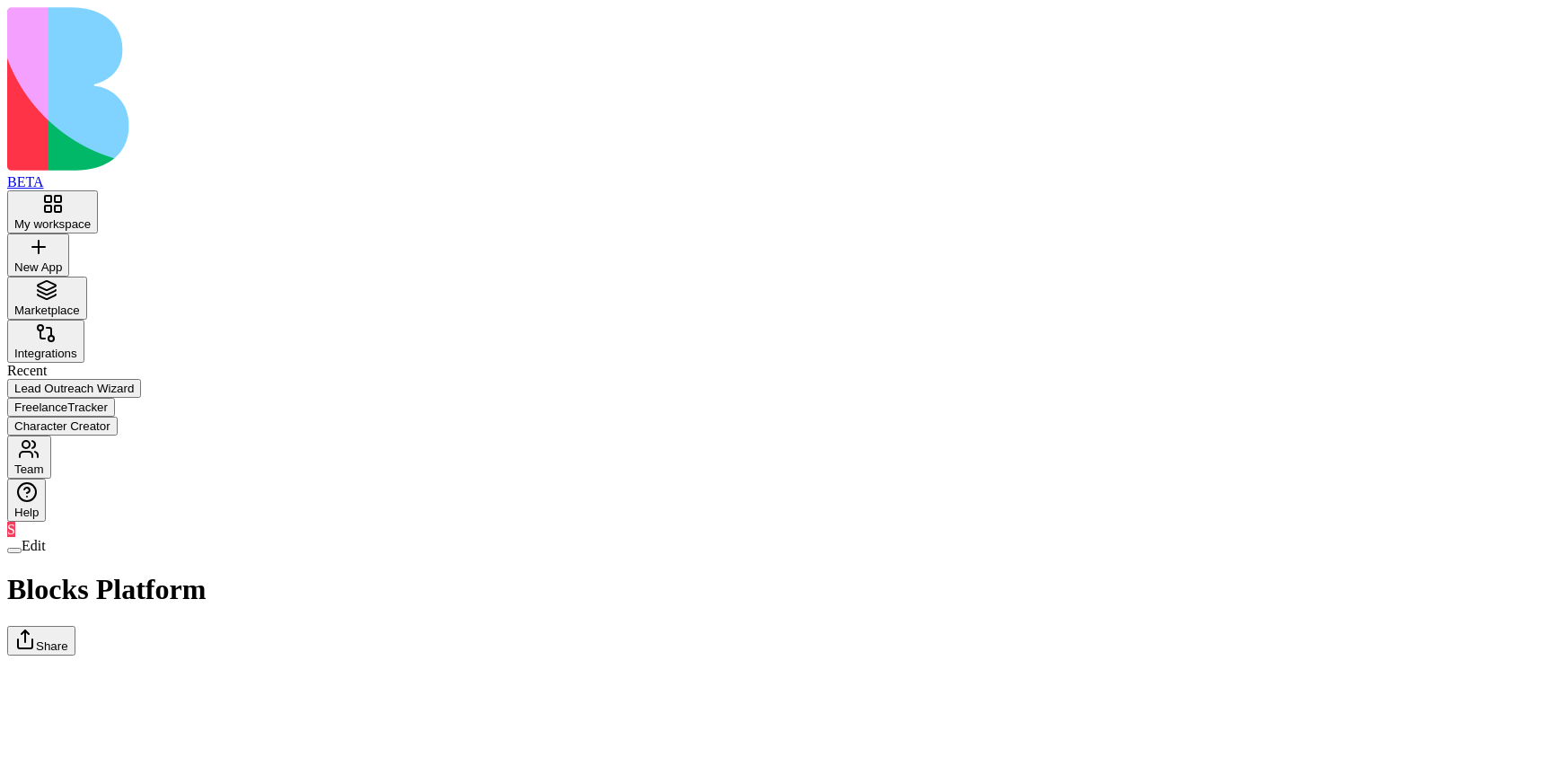 click on "My workspace" at bounding box center (52, 224) 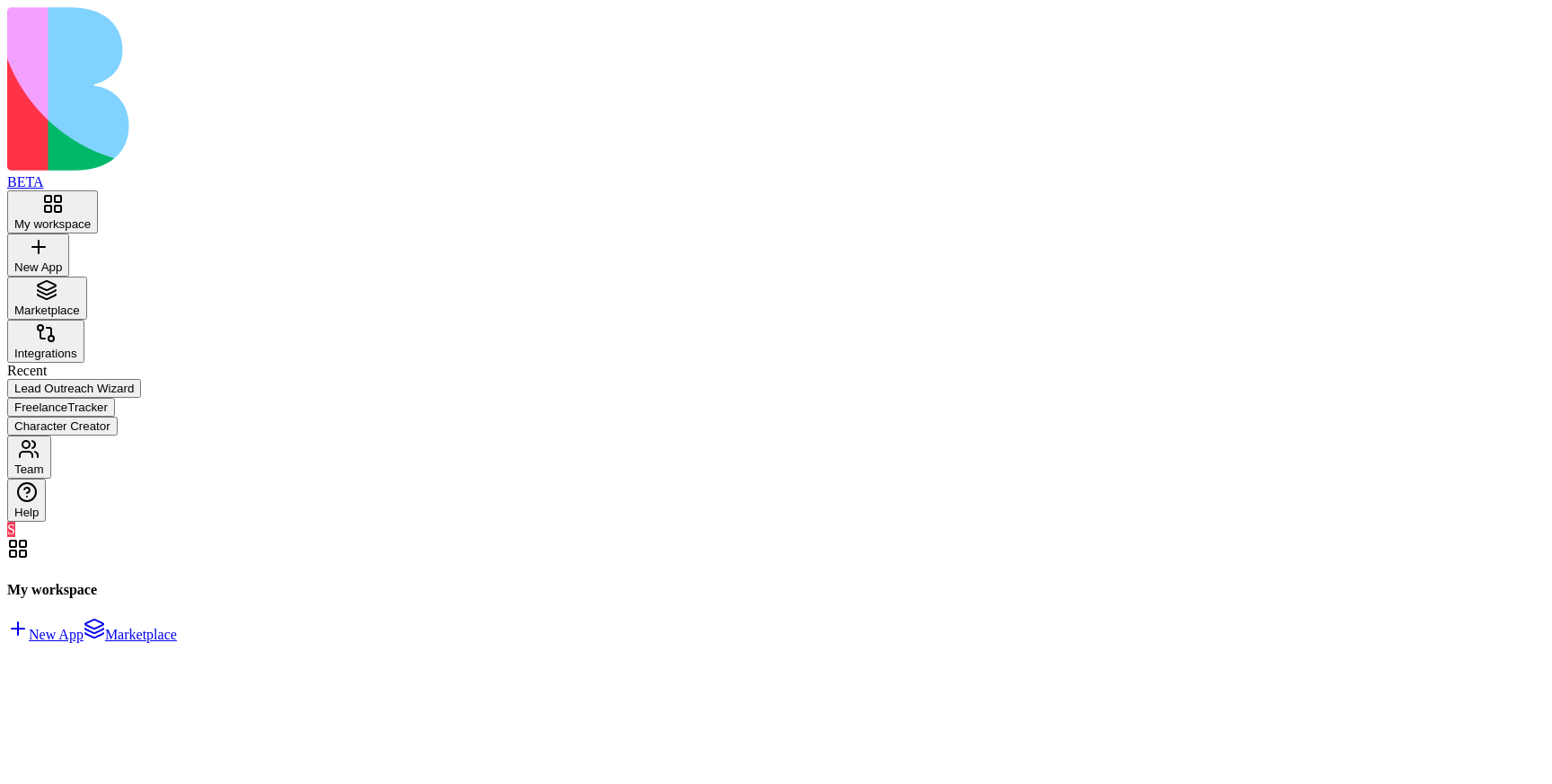 type 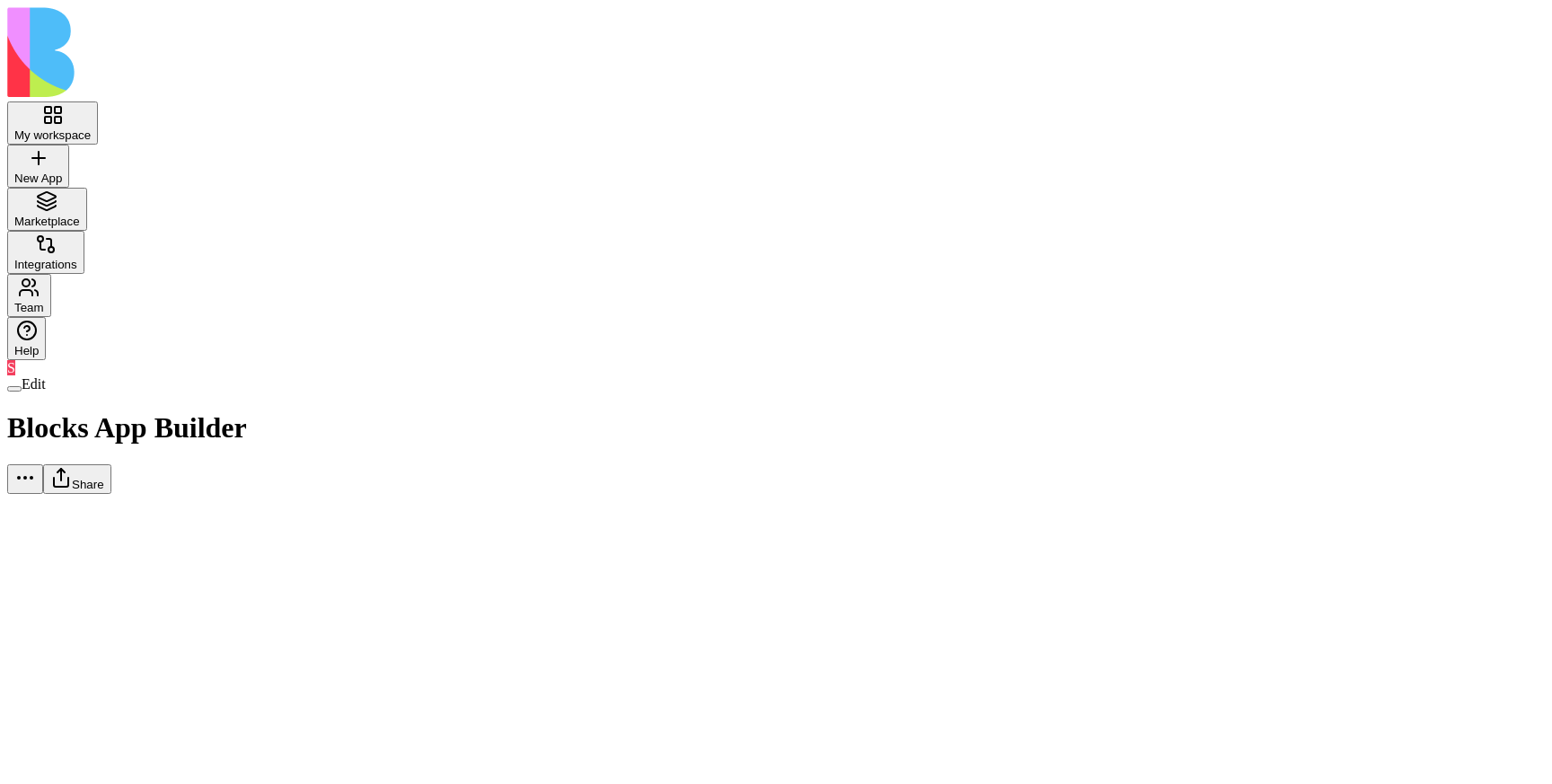 click on "My workspace New App
To pick up a draggable item, press the space bar.
While dragging, use the arrow keys to move the item.
Press space again to drop the item in its new position, or press escape to cancel.
Marketplace Integrations Team Help S Edit Blocks App Builder Share Blocks App Builder Ella, Agents and tools to build an app" at bounding box center (776, 1059) 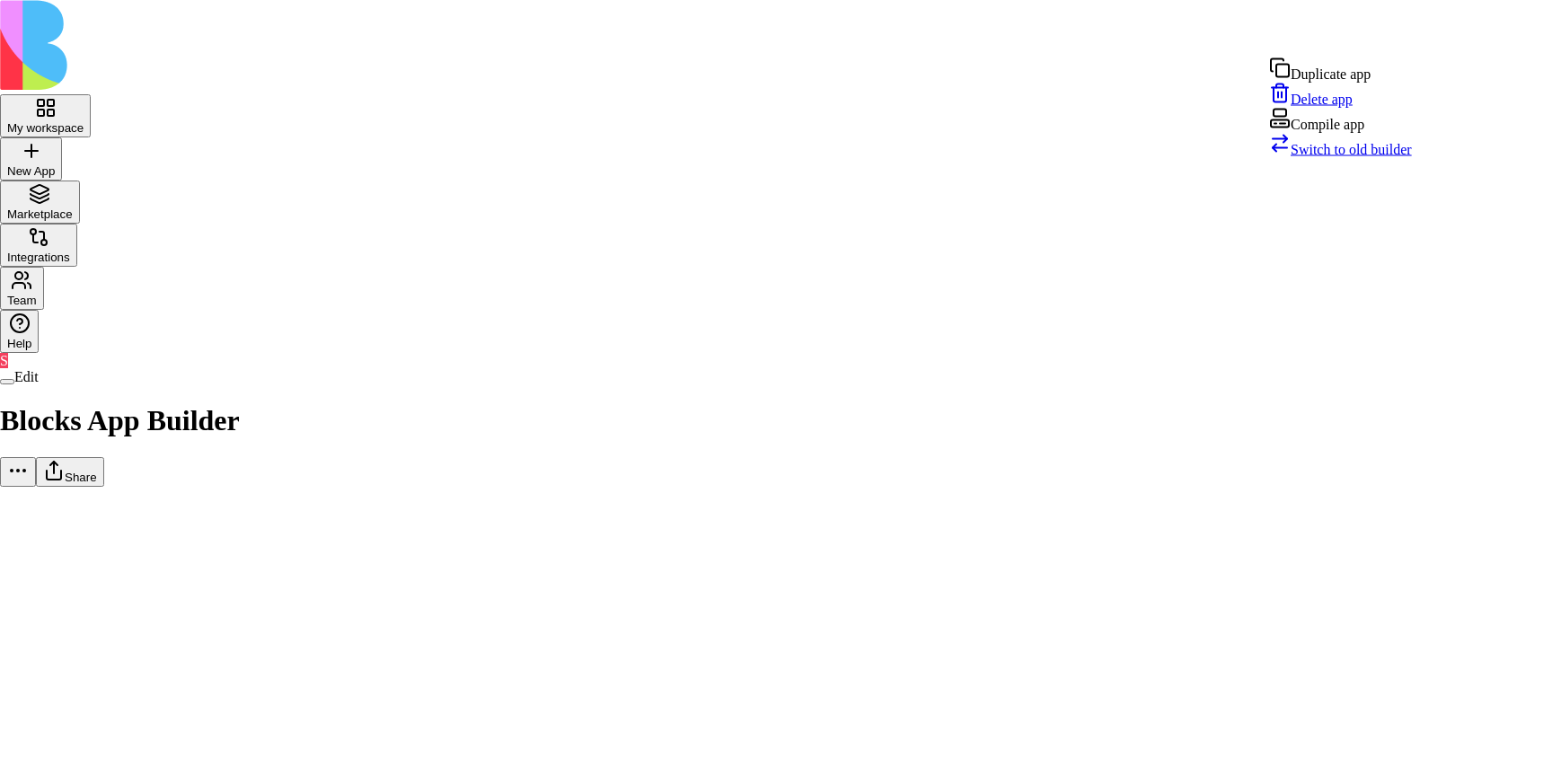 click on "Switch to old builder" at bounding box center (1351, 149) 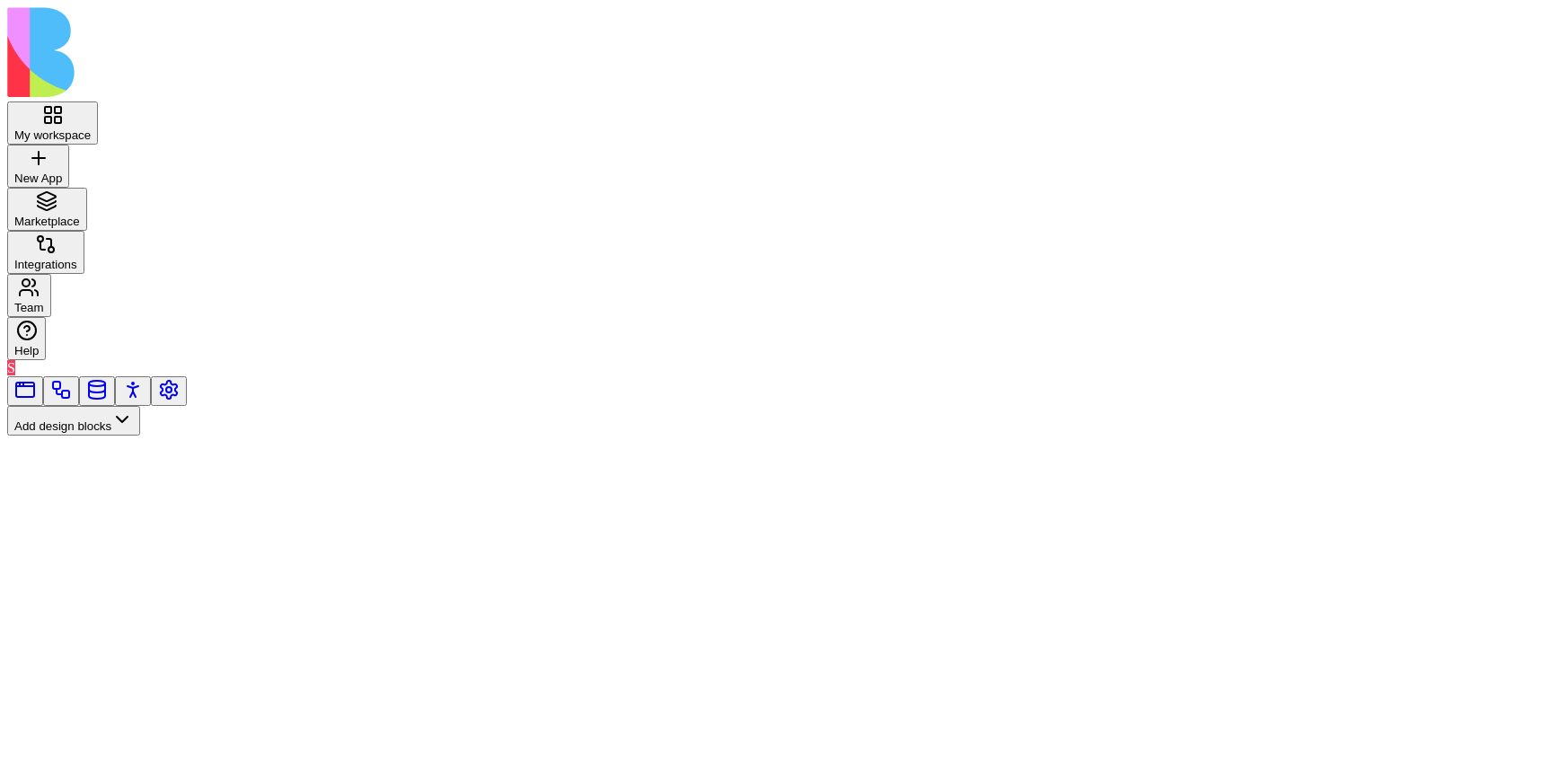 scroll, scrollTop: 0, scrollLeft: 0, axis: both 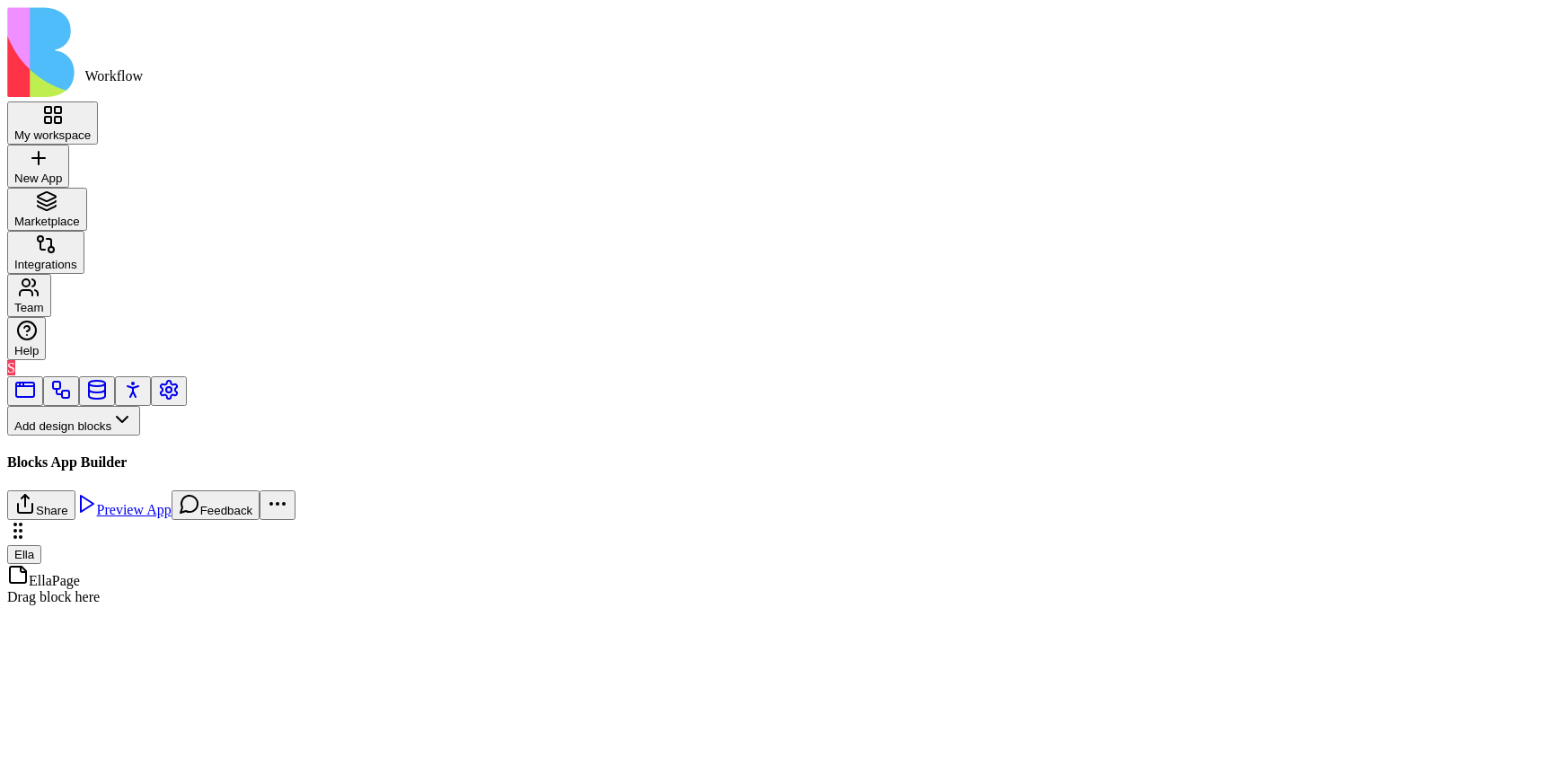click at bounding box center (61, 396) 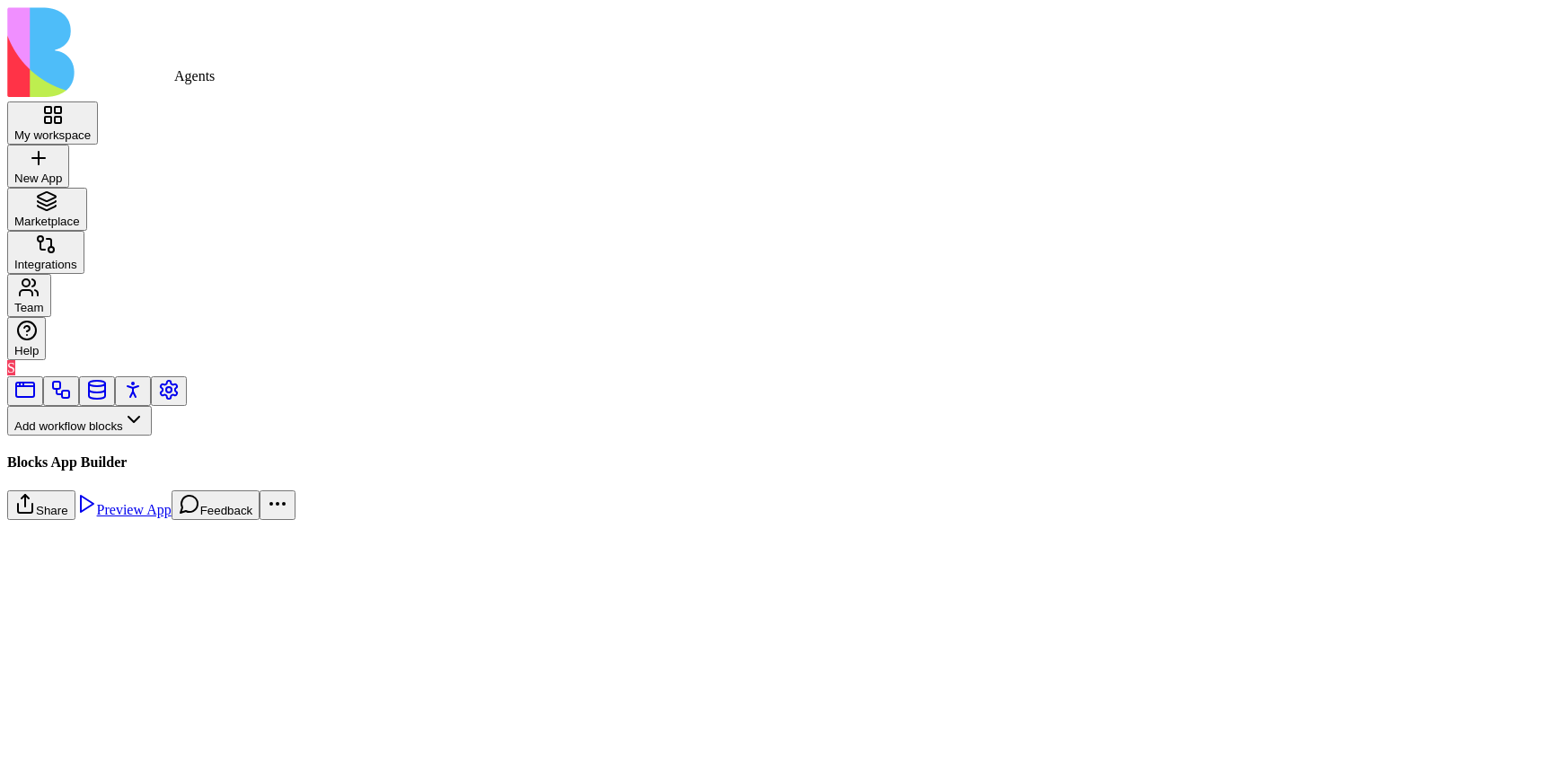 click at bounding box center (133, 396) 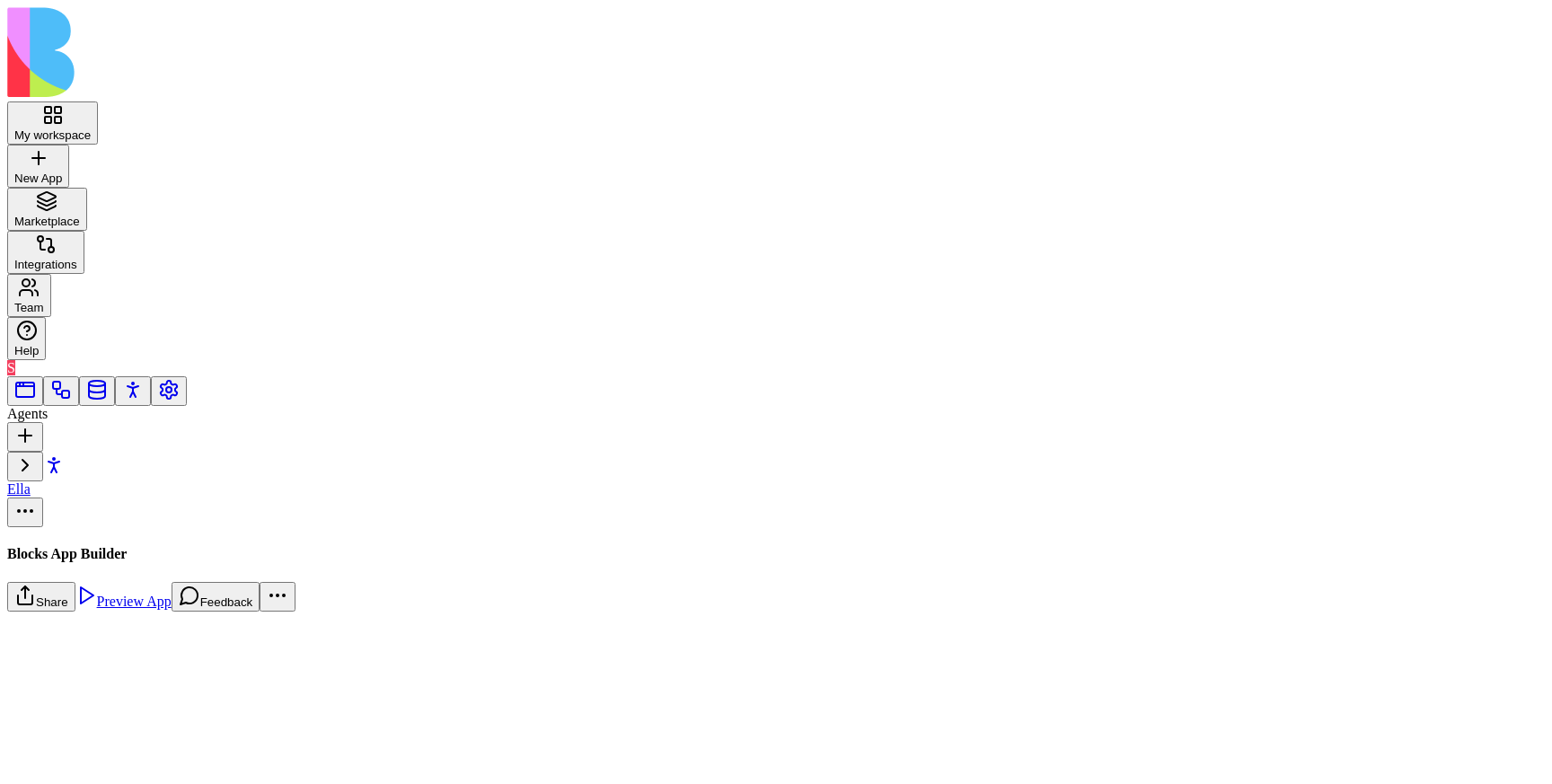 click on "My workspace New App
To pick up a draggable item, press the space bar.
While dragging, use the arrow keys to move the item.
Press space again to drop the item in its new position, or press escape to cancel.
Marketplace Integrations Team Help S Agents Ella Blocks App Builder Share Preview App Feedback Ella App Building Partner Chat with  Ella E Ella App Building Partner
To pick up a draggable item, press the space bar.
While dragging, use the arrow keys to move the item.
Press space again to drop the item in its new position, or press escape to cancel." at bounding box center (776, 928) 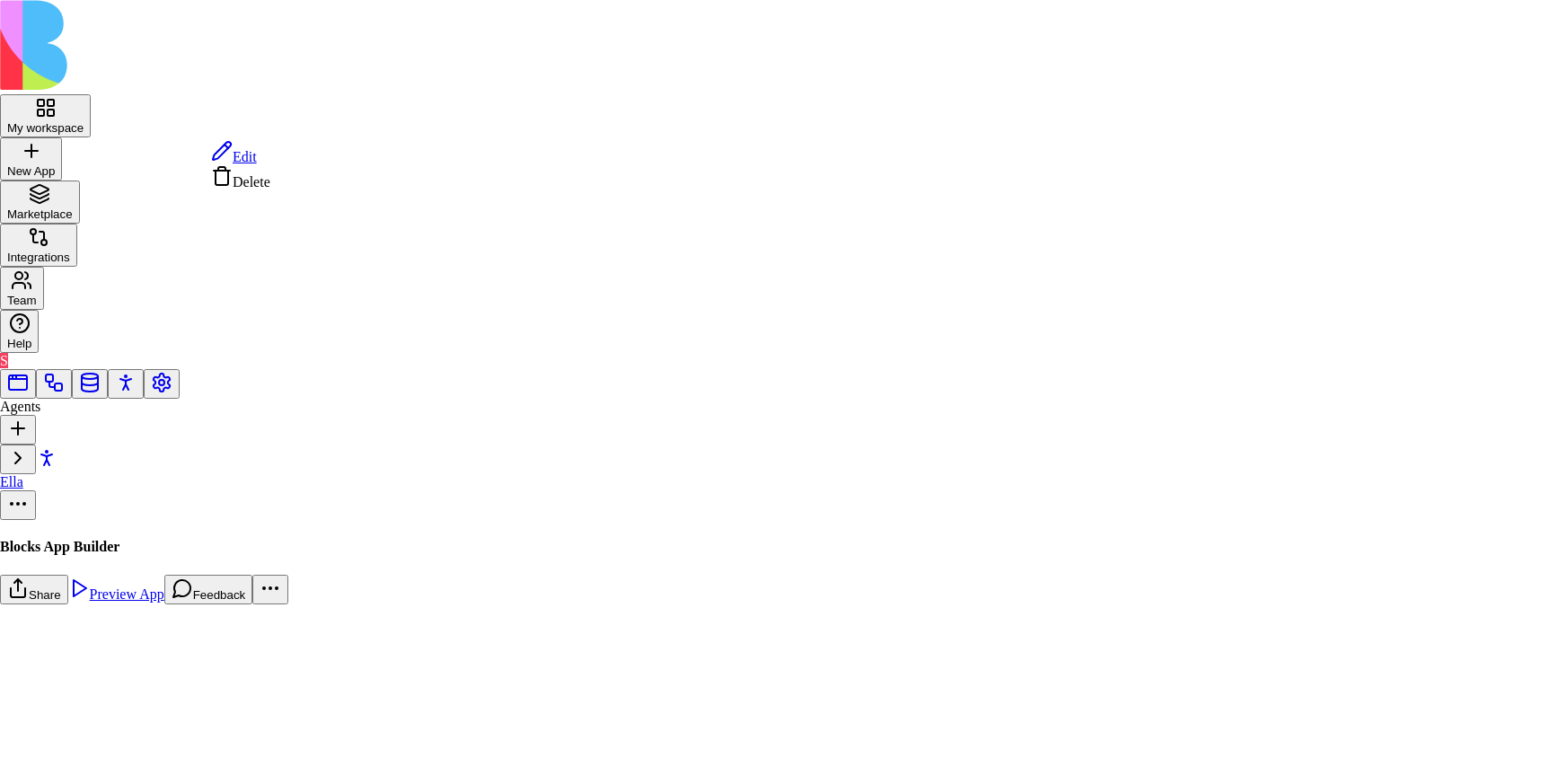 click on "Edit" at bounding box center (234, 156) 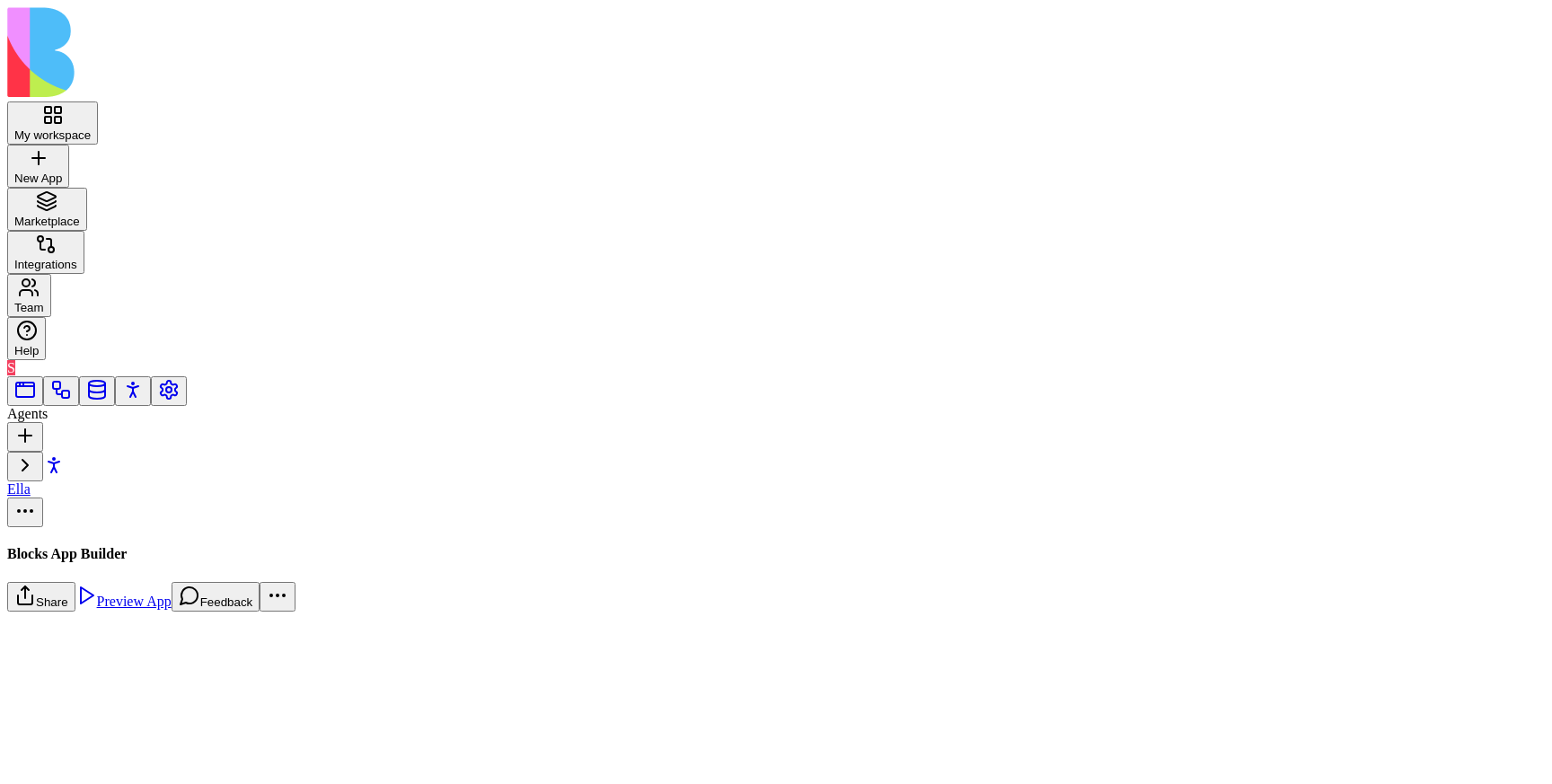 scroll, scrollTop: 496, scrollLeft: 0, axis: vertical 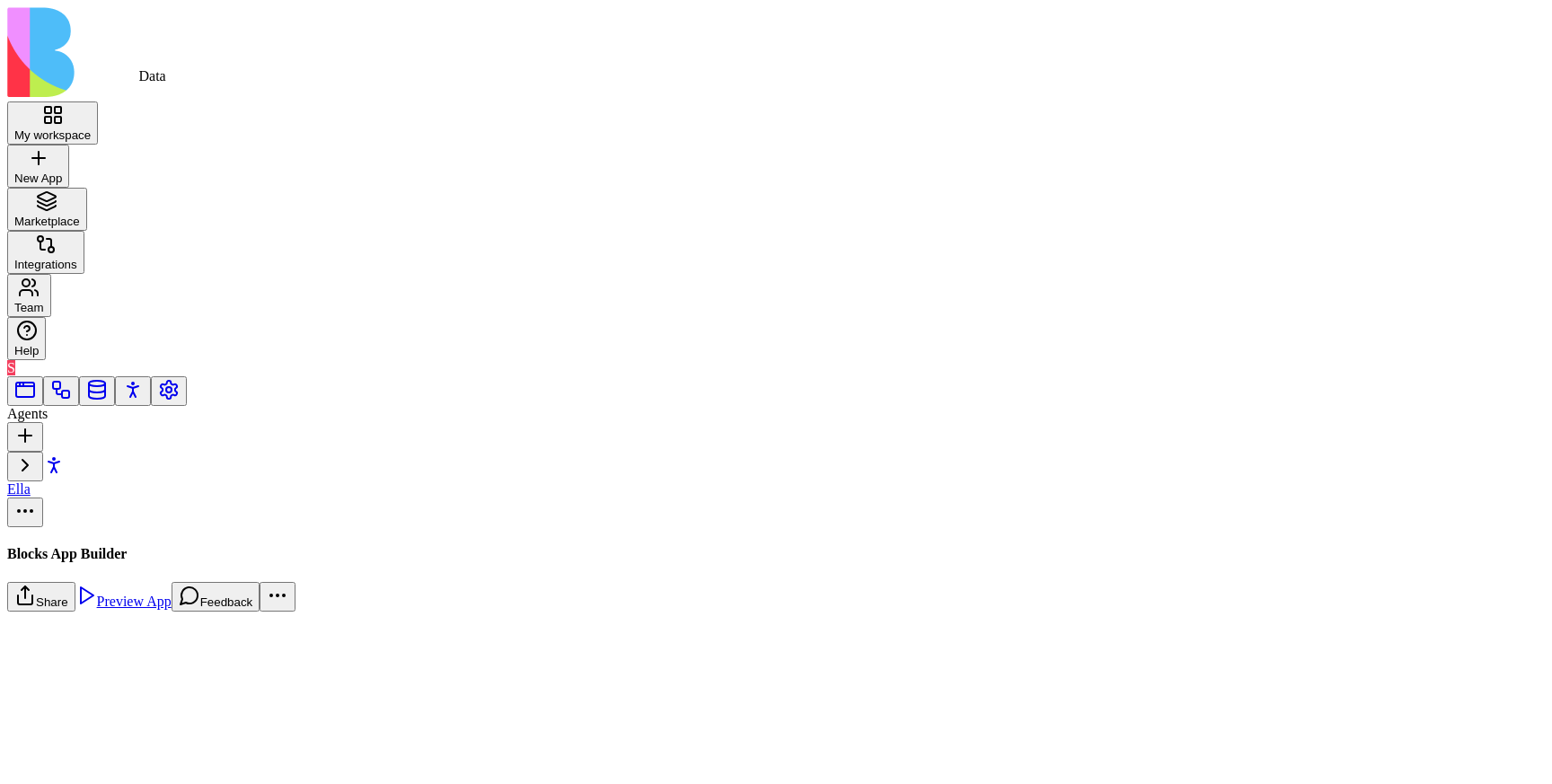 click at bounding box center (97, 396) 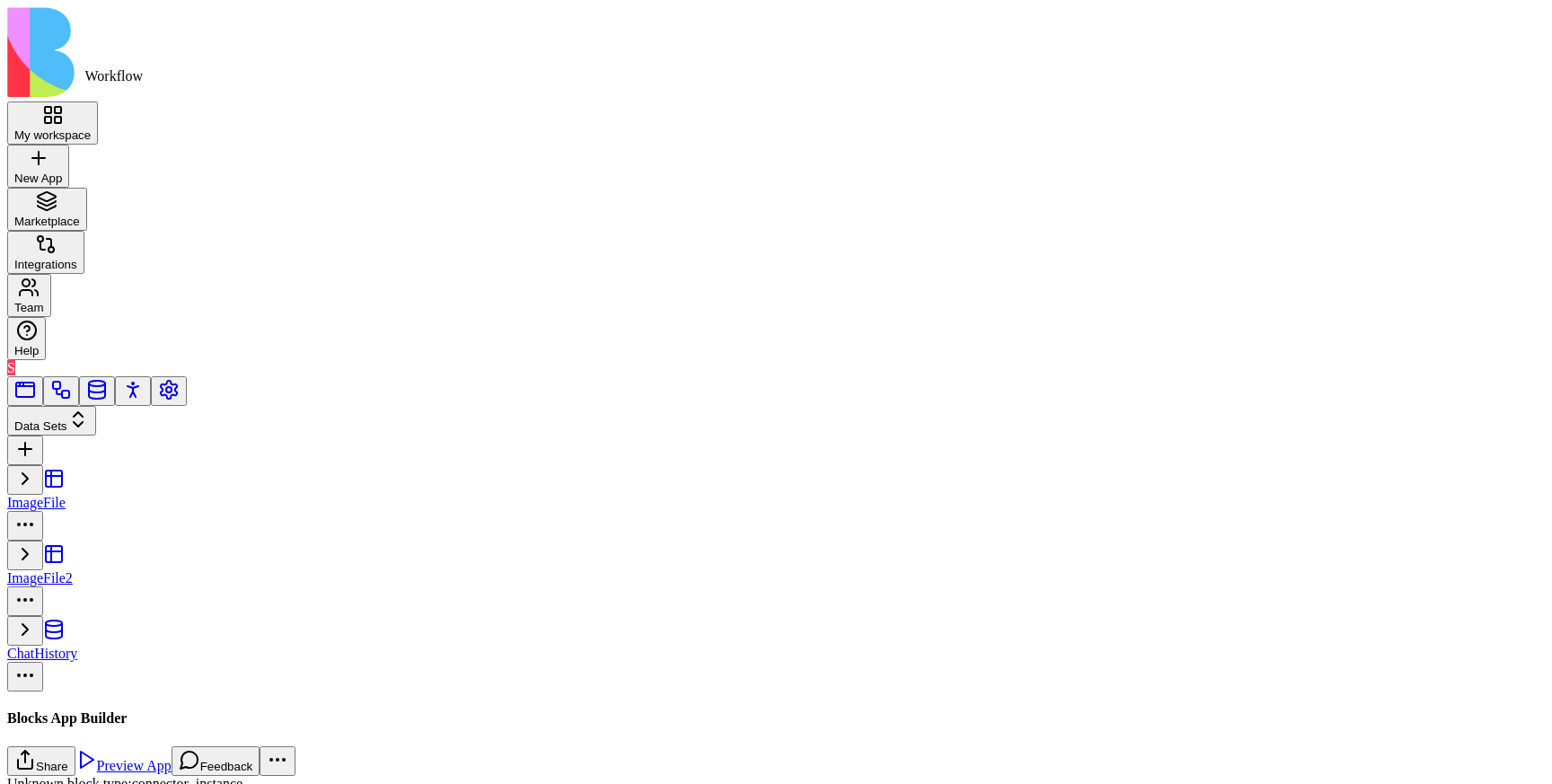 click at bounding box center [61, 396] 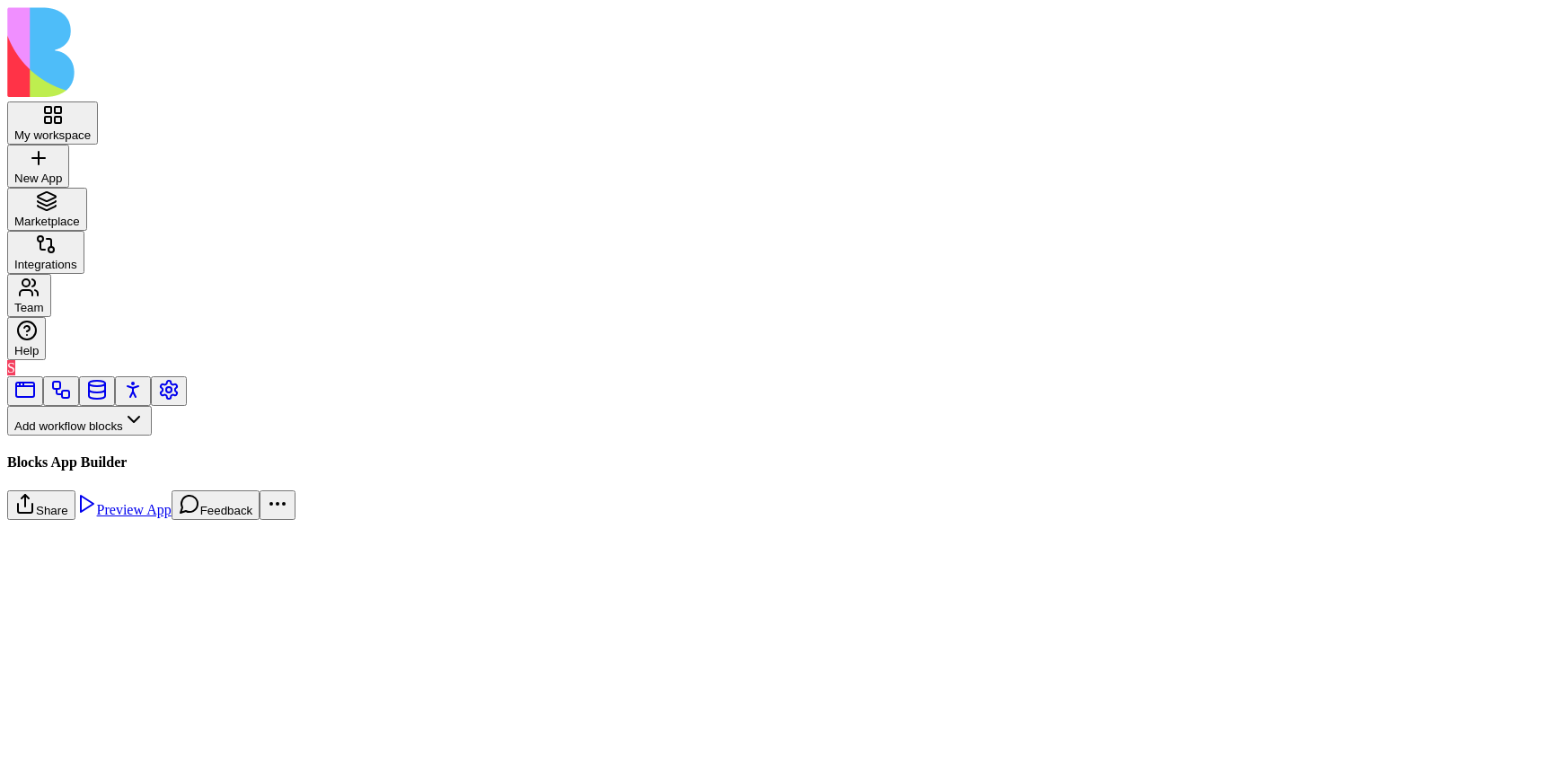 click at bounding box center (25, 509) 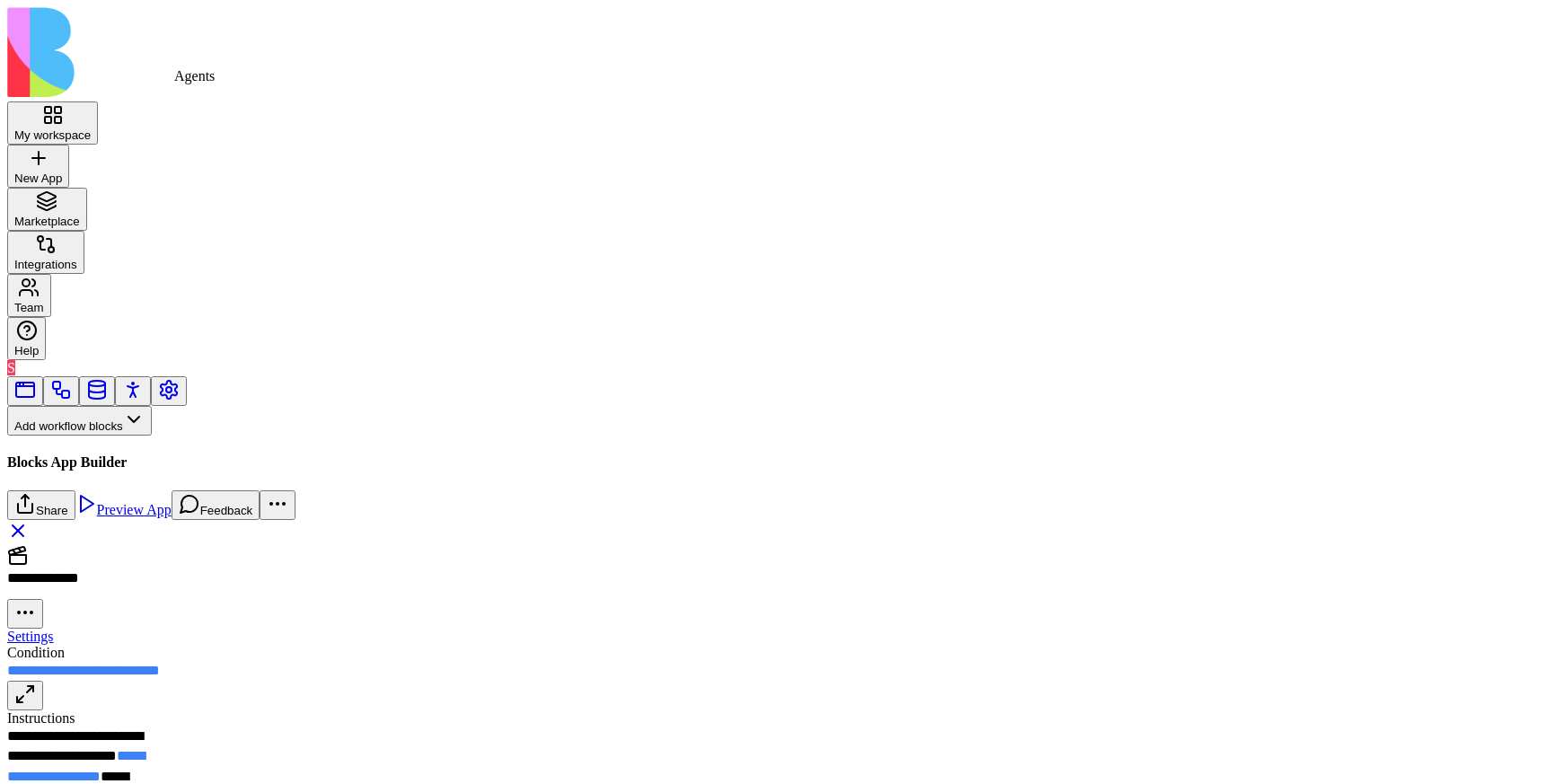 click at bounding box center [133, 396] 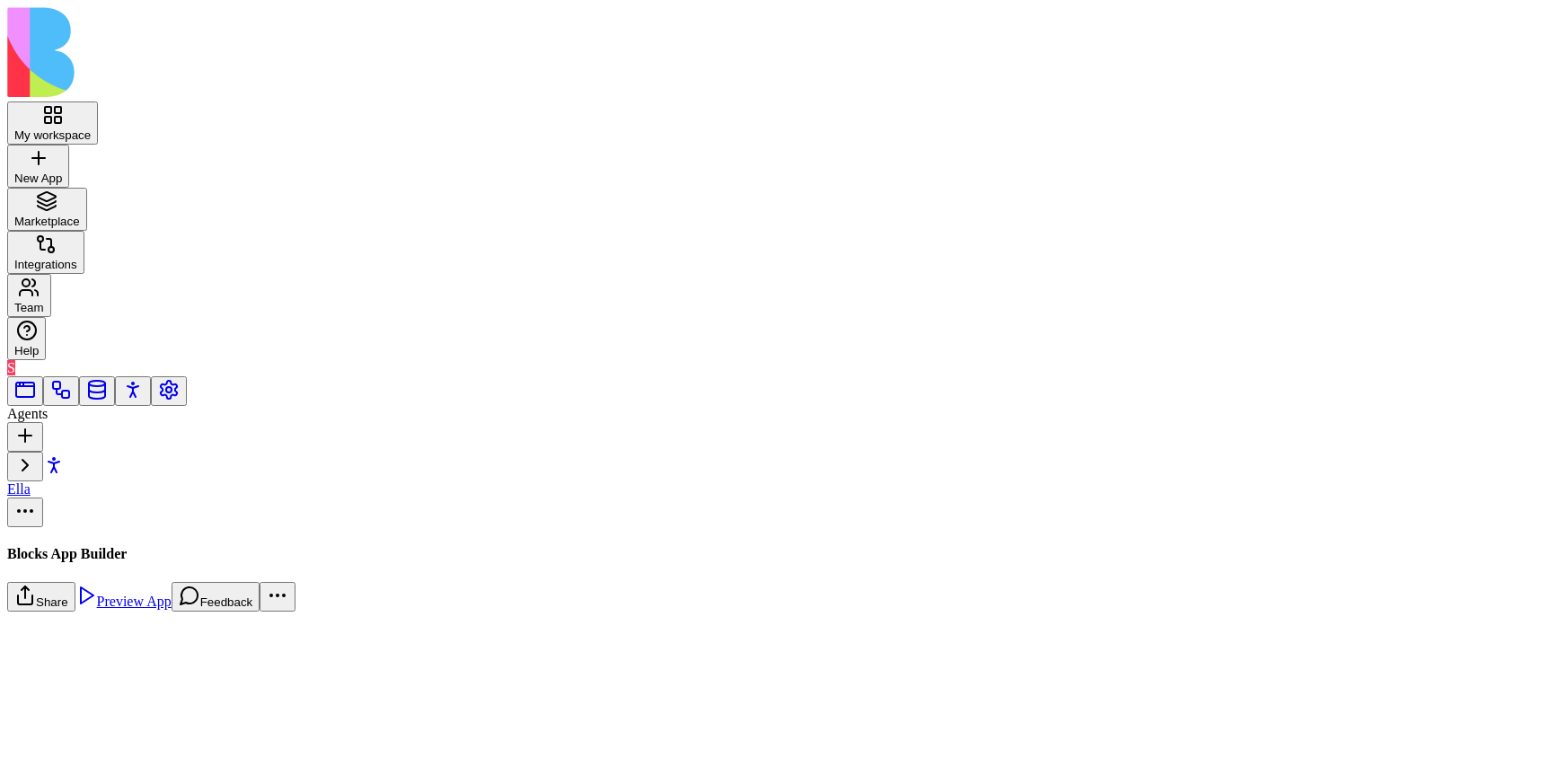 click on "My workspace New App
To pick up a draggable item, press the space bar.
While dragging, use the arrow keys to move the item.
Press space again to drop the item in its new position, or press escape to cancel.
Marketplace Integrations Team Help S Agents Ella Blocks App Builder Share Preview App Feedback Ella App Building Partner Chat with  Ella E Ella App Building Partner
To pick up a draggable item, press the space bar.
While dragging, use the arrow keys to move the item.
Press space again to drop the item in its new position, or press escape to cancel." at bounding box center [776, 928] 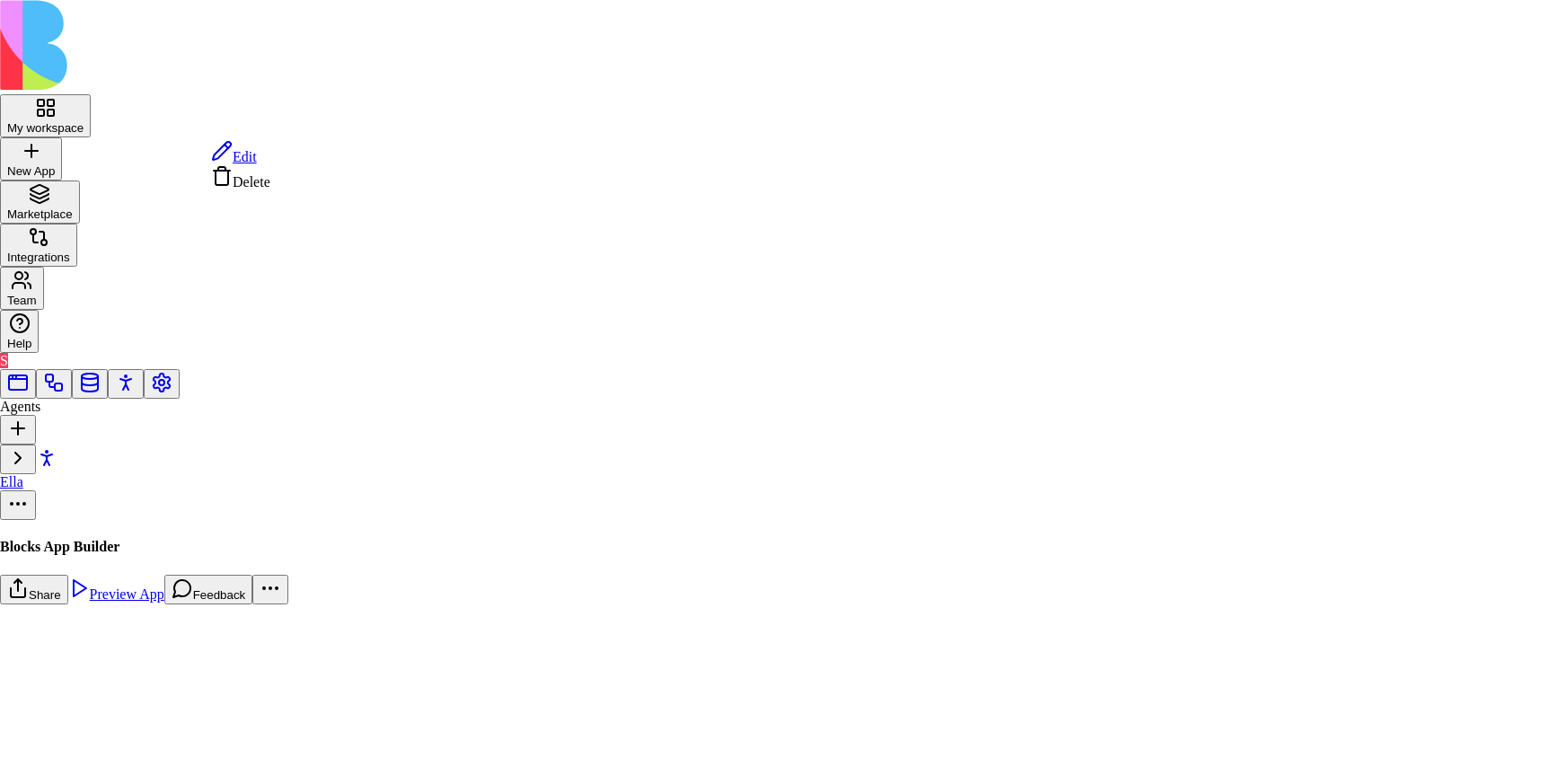 click on "Edit" at bounding box center [234, 156] 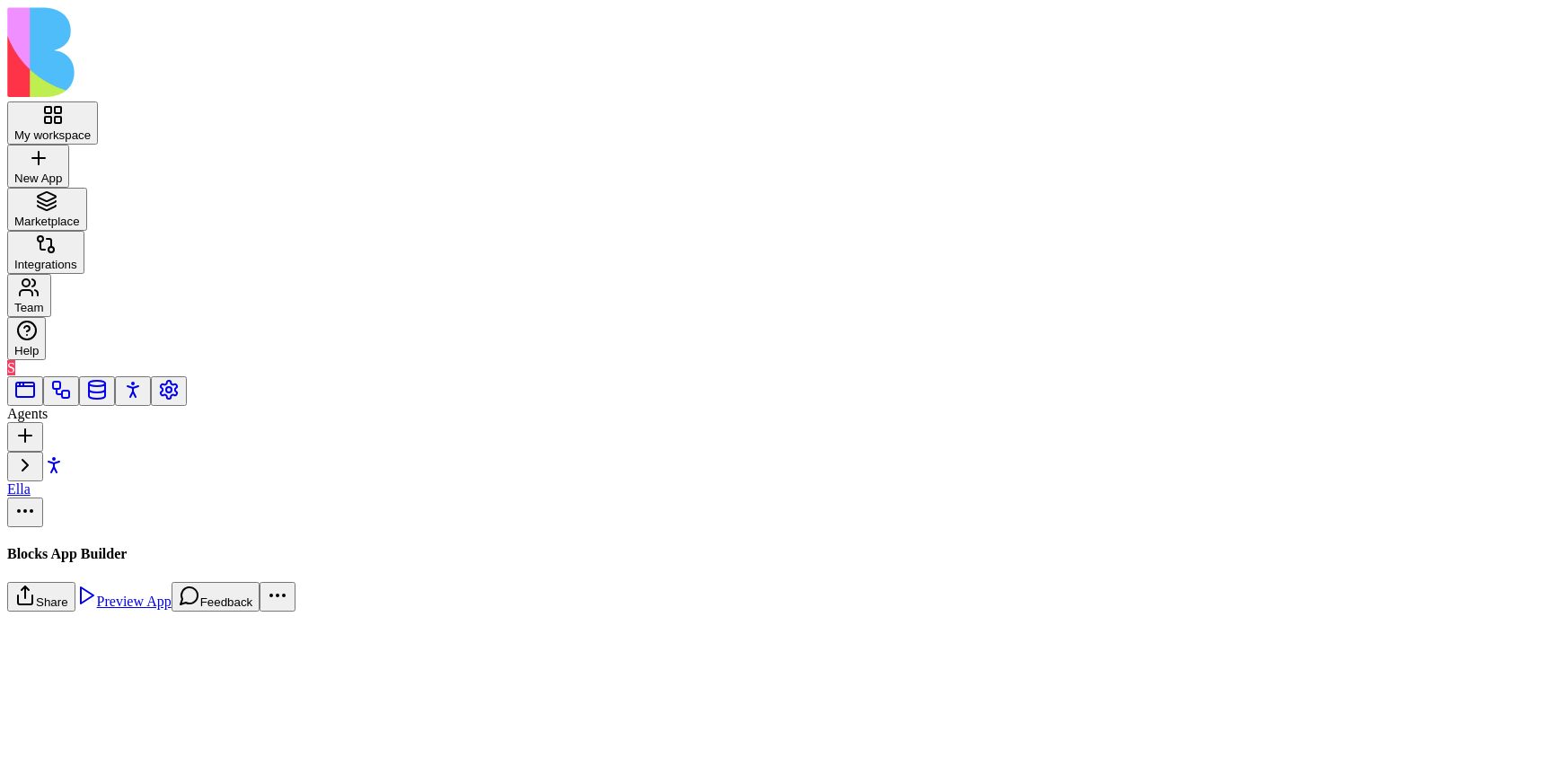 scroll, scrollTop: 496, scrollLeft: 0, axis: vertical 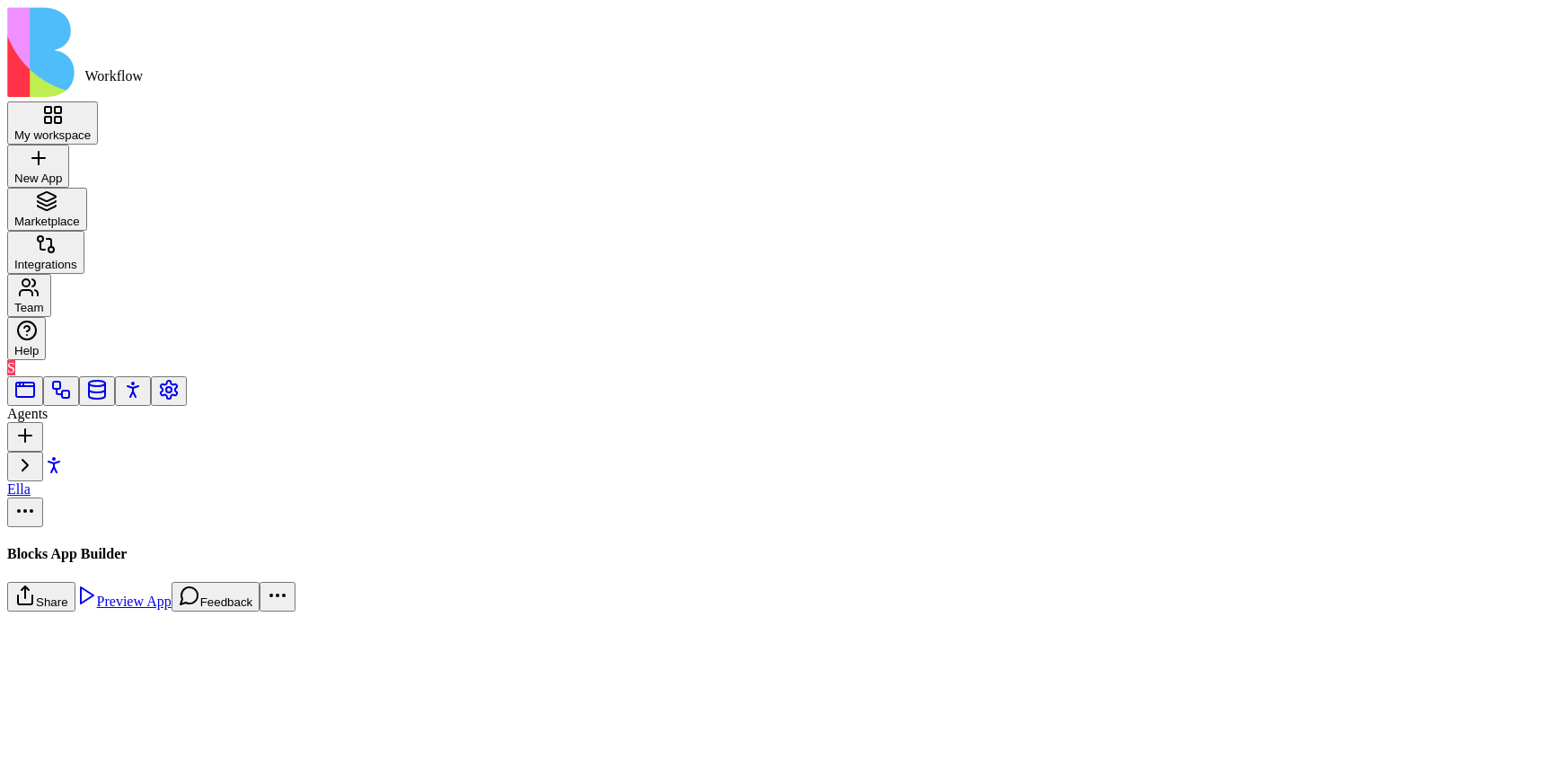 click at bounding box center (61, 396) 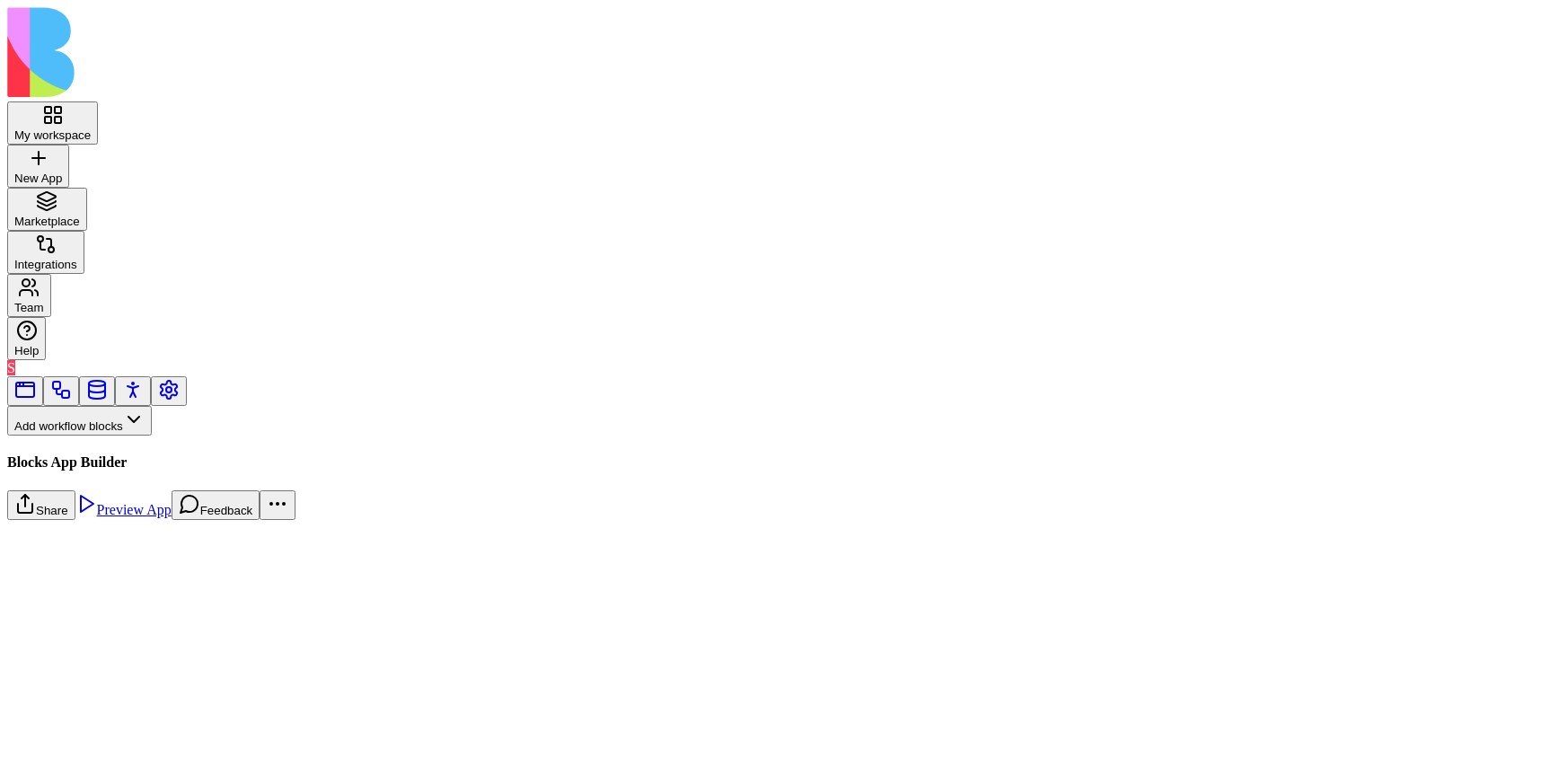 click on "CreateAppChat" at bounding box center [796, 741] 